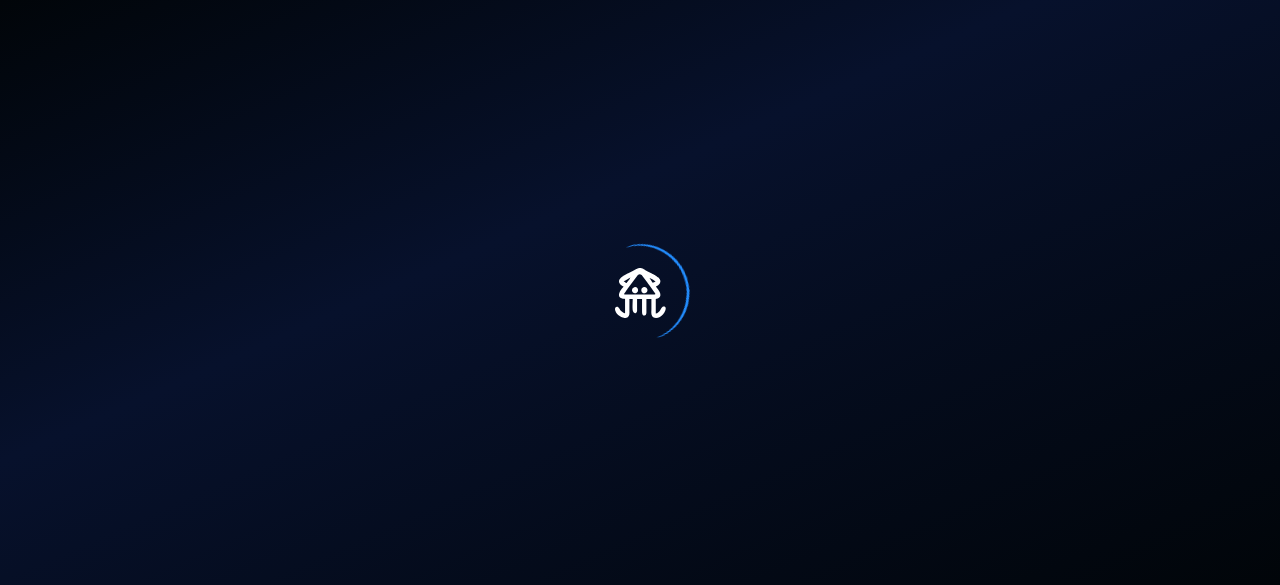 scroll, scrollTop: 0, scrollLeft: 0, axis: both 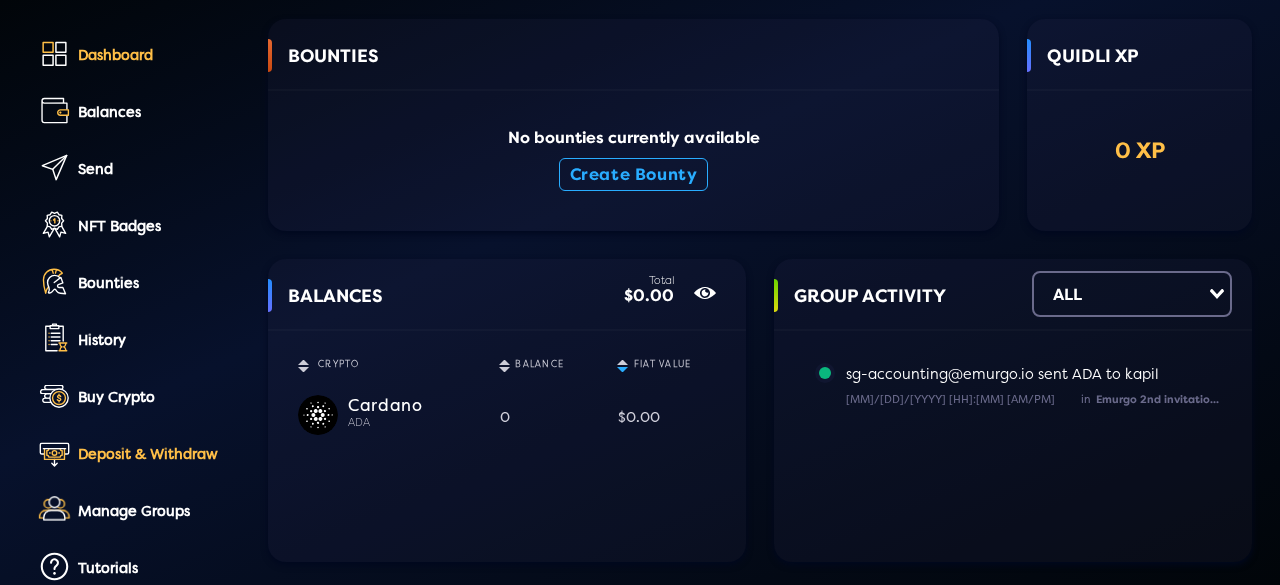 click on "Deposit & Withdraw" 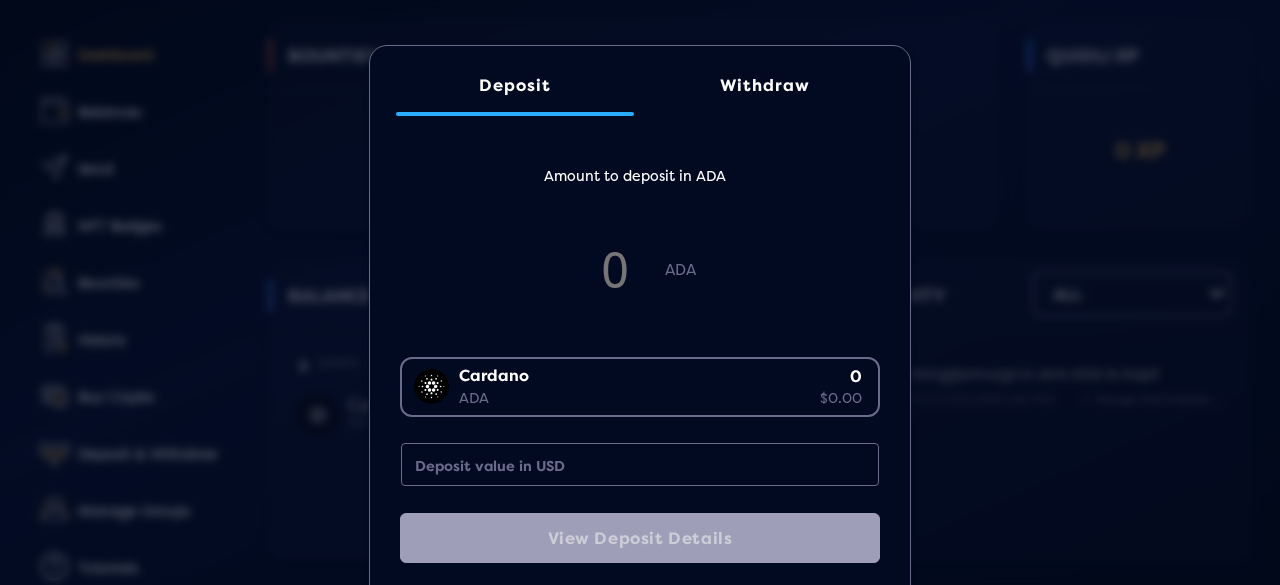 scroll, scrollTop: 47, scrollLeft: 0, axis: vertical 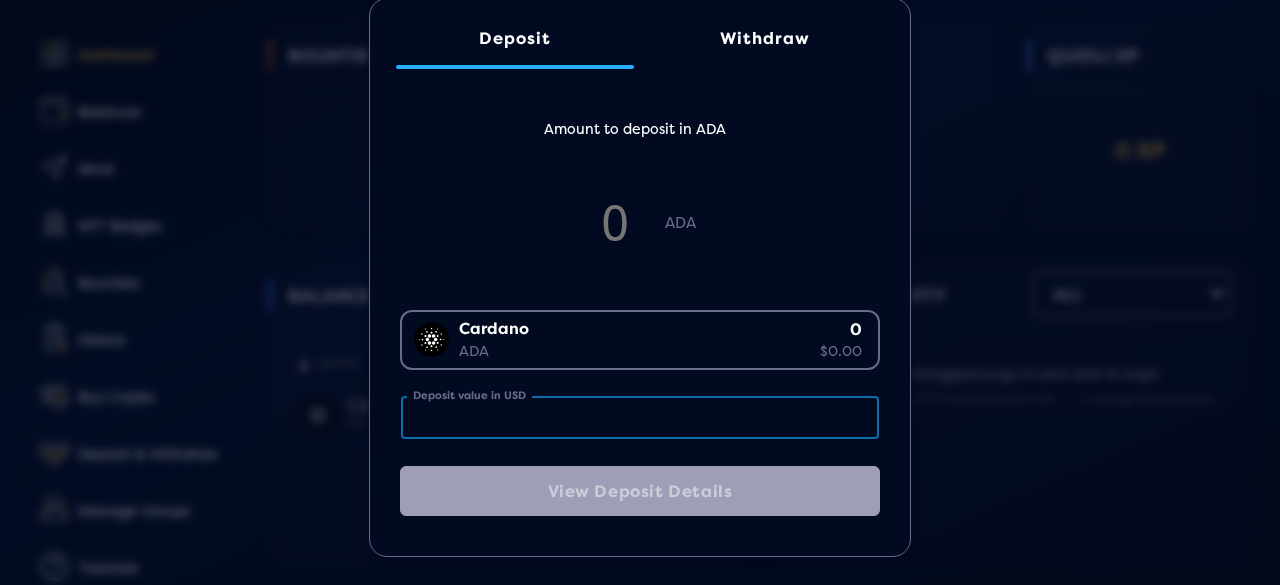 click on "Deposit value in USD" at bounding box center (640, 417) 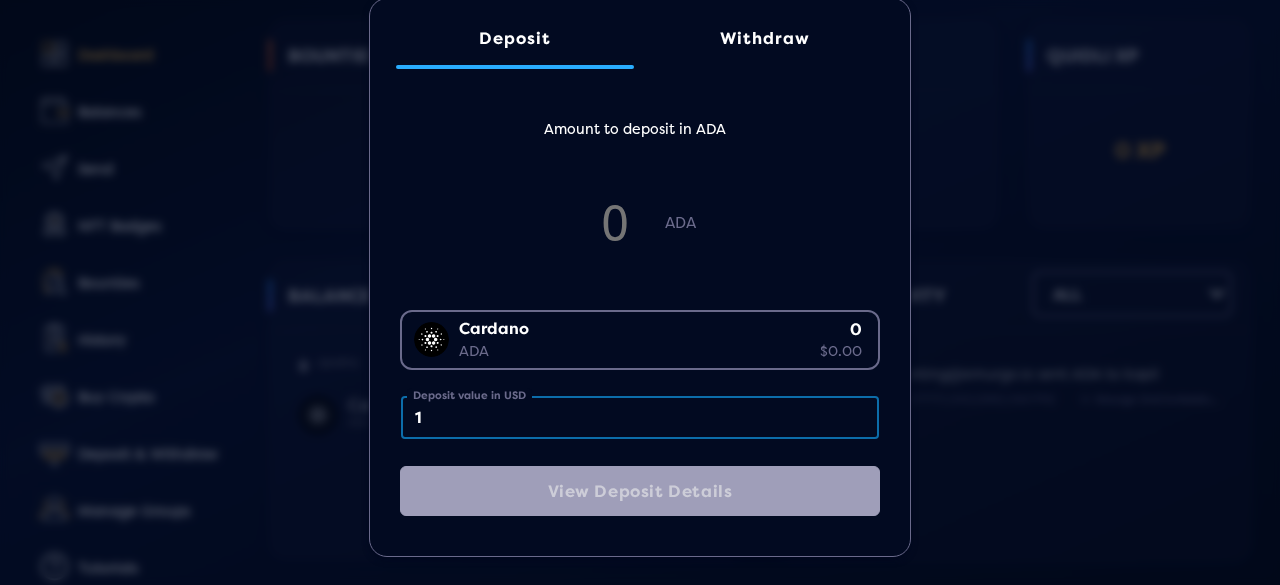 type on "10" 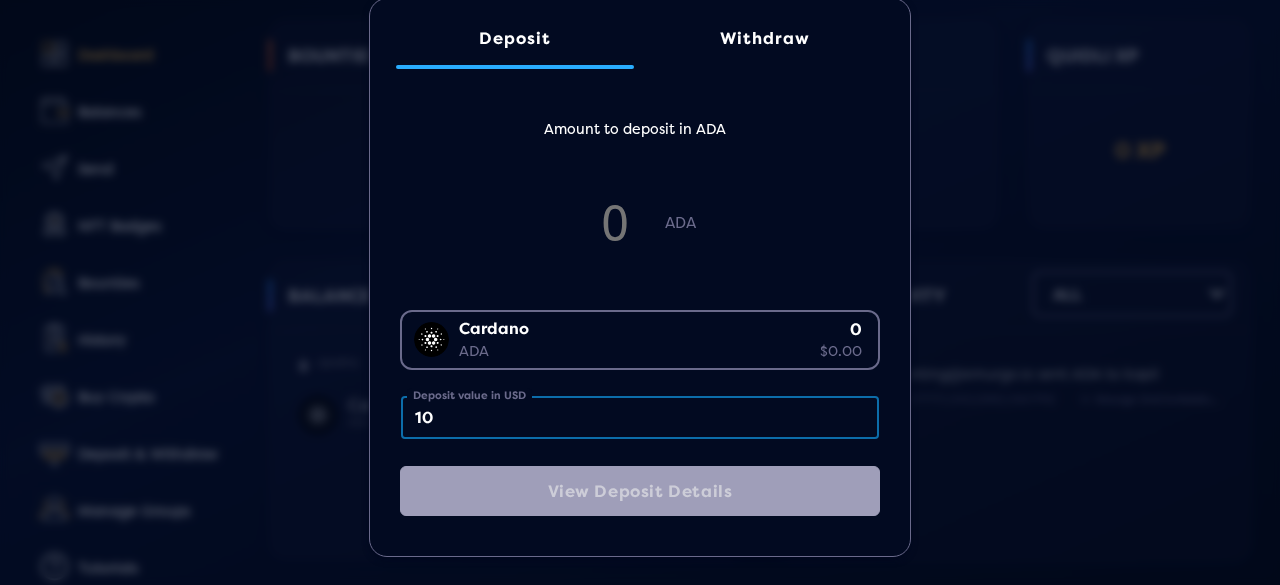 type on "12.49" 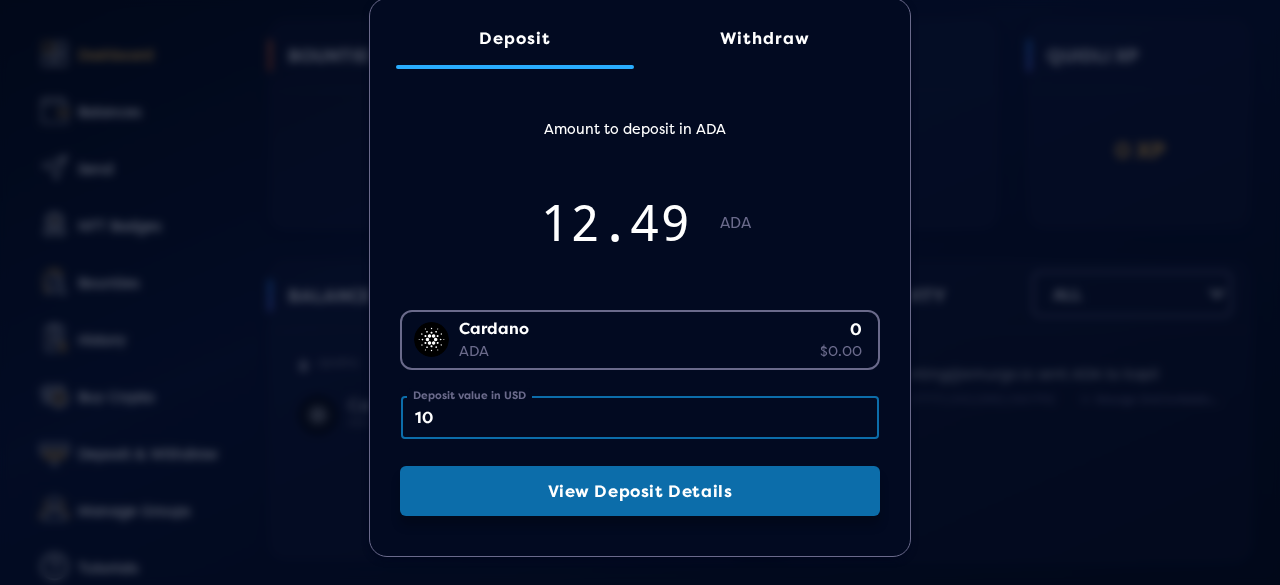 type on "10" 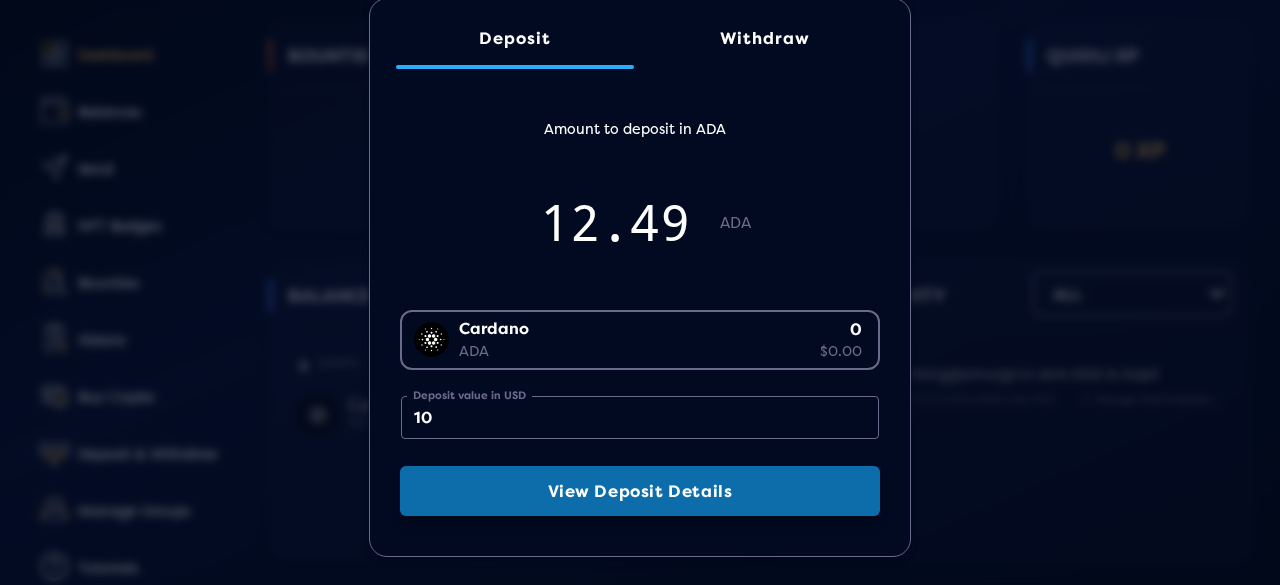 click on "View Deposit Details" at bounding box center (640, 491) 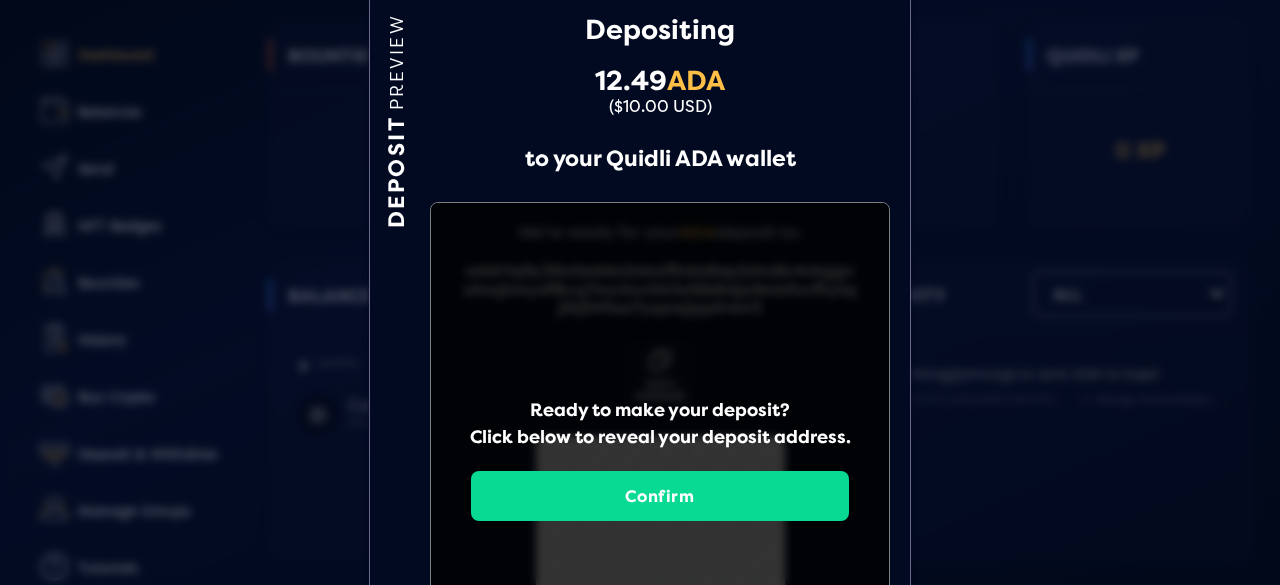 scroll, scrollTop: 47, scrollLeft: 0, axis: vertical 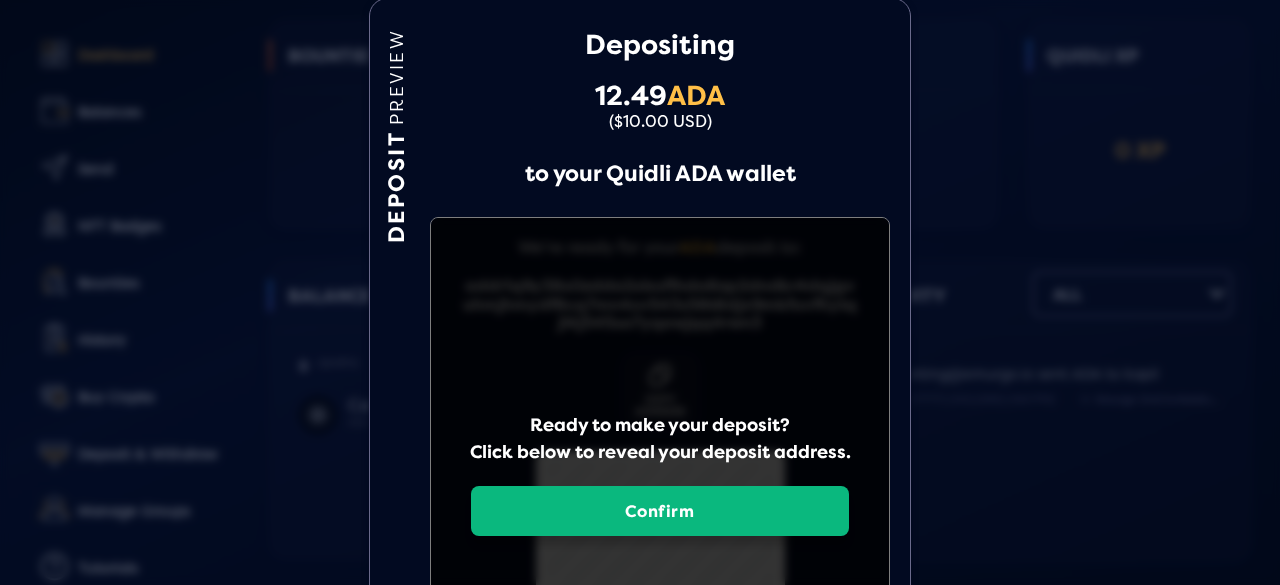 click on "Confirm" at bounding box center (660, 511) 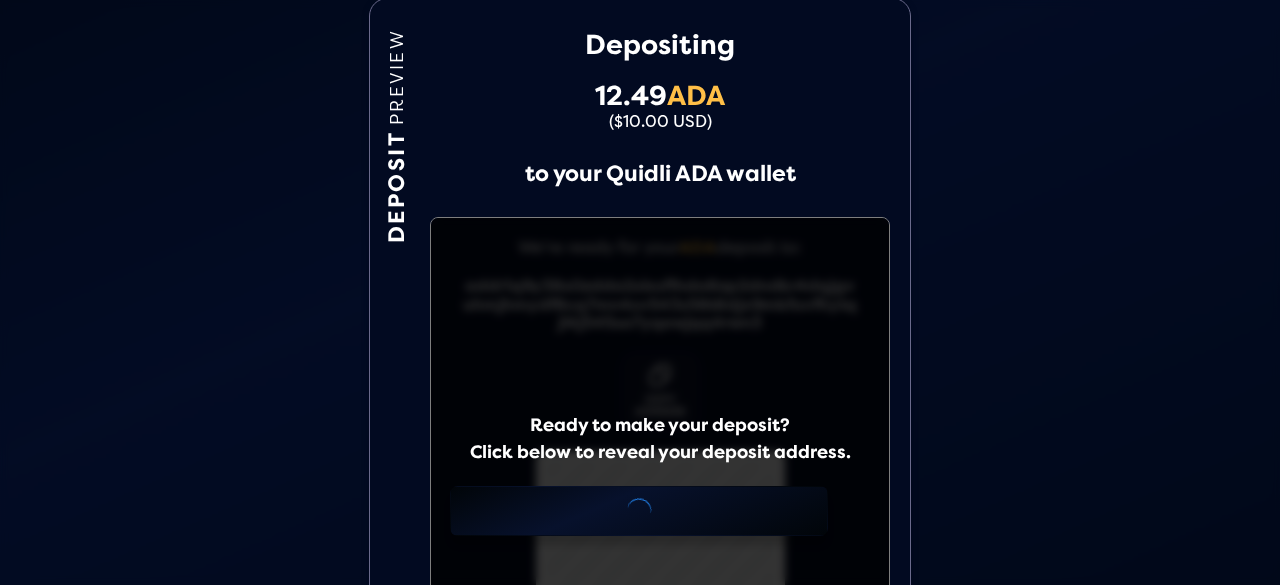scroll, scrollTop: 0, scrollLeft: 0, axis: both 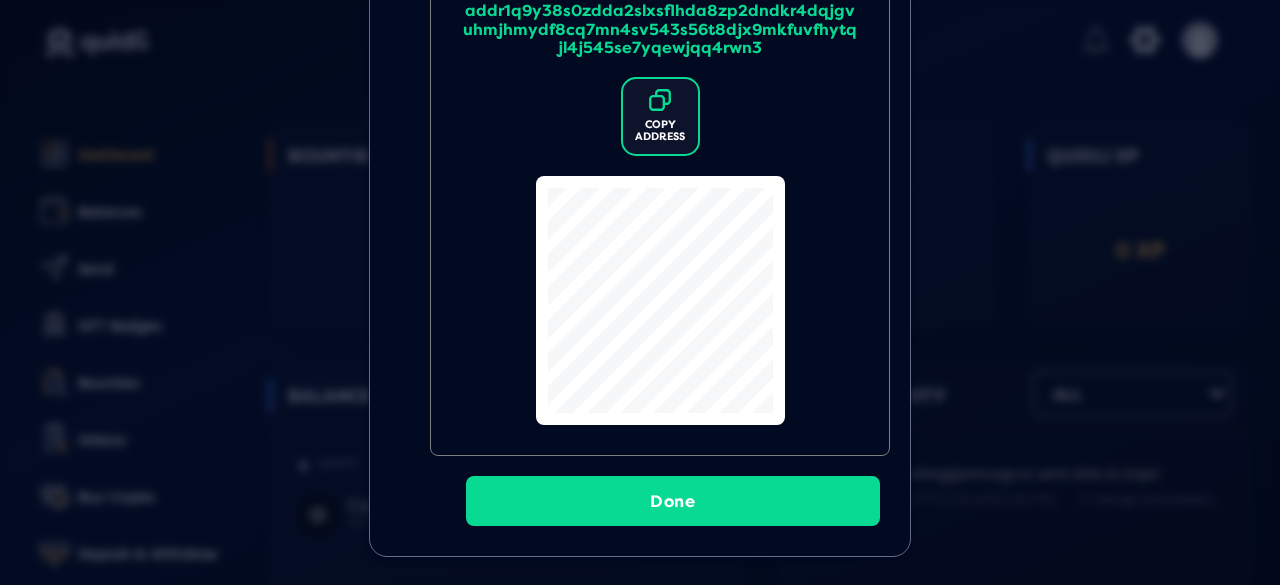 click on "icon" 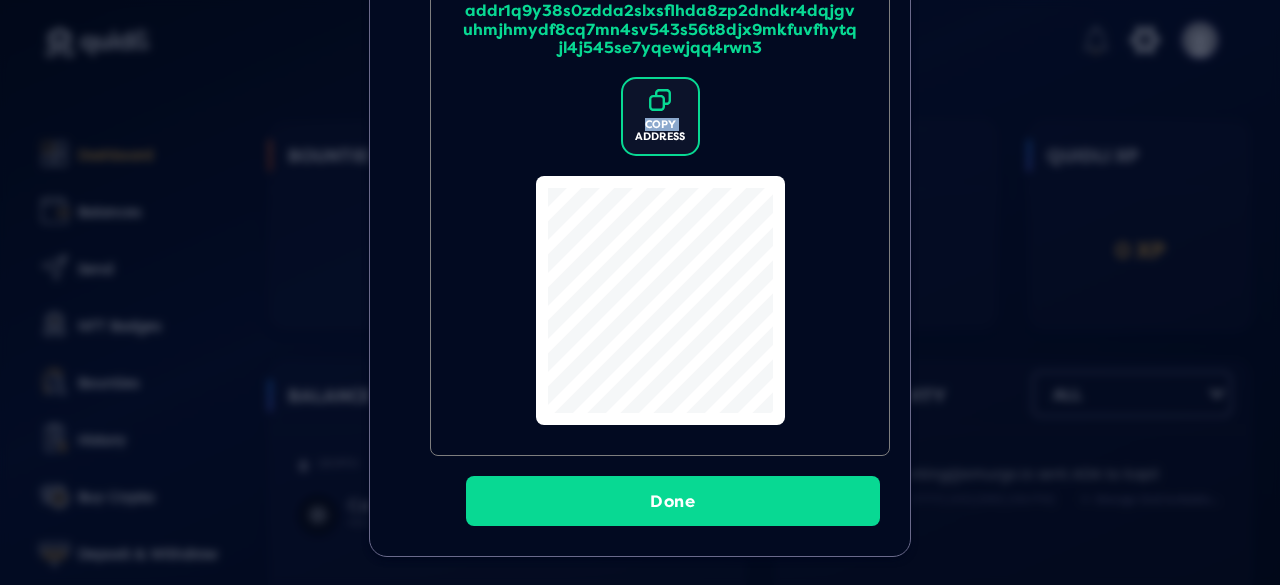 click on "icon" 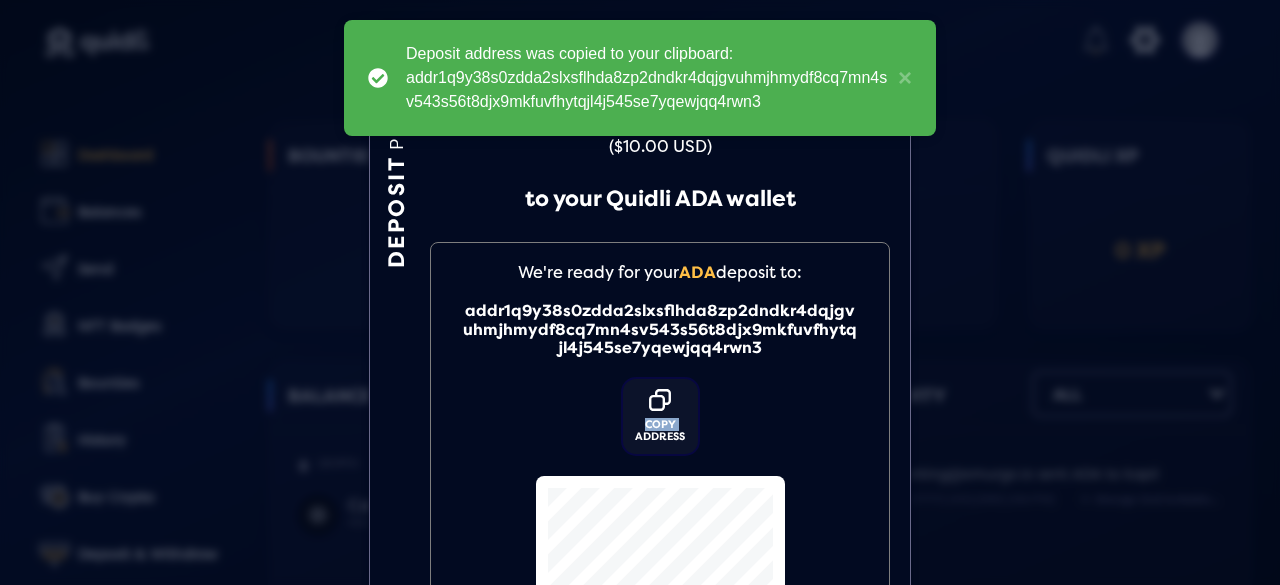 scroll, scrollTop: 0, scrollLeft: 0, axis: both 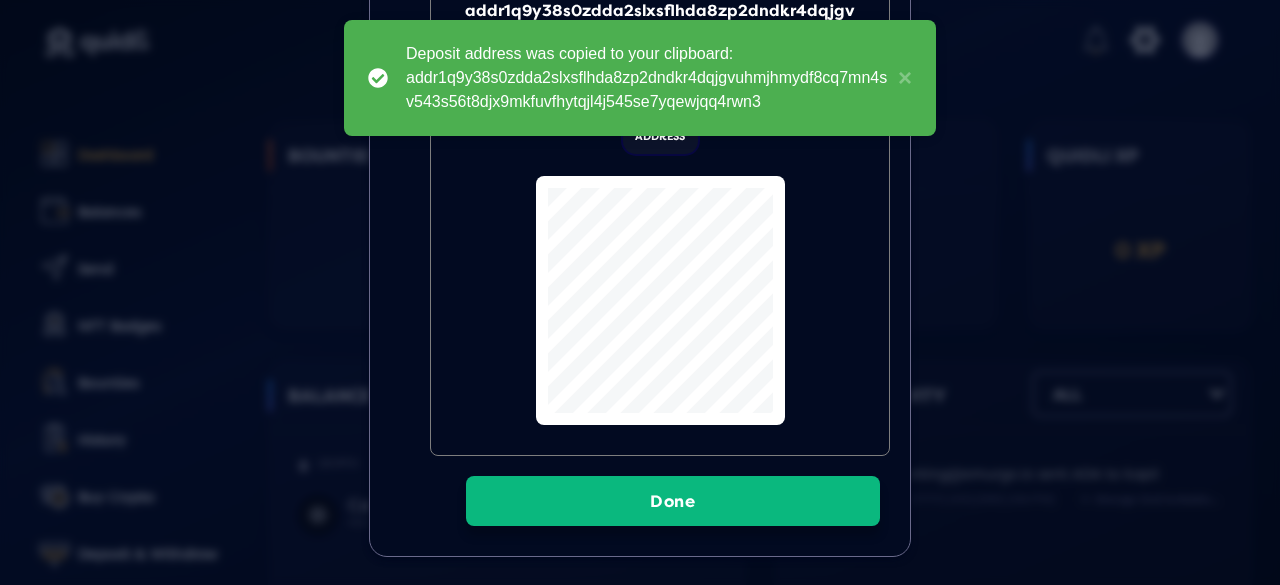 click on "Done" at bounding box center (673, 501) 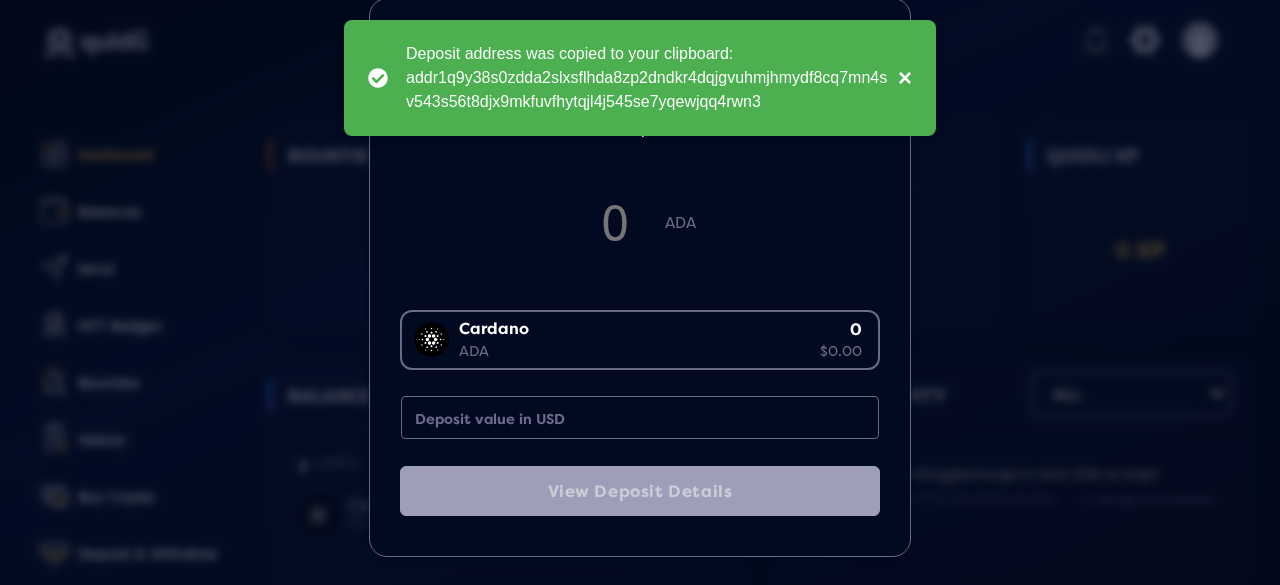 drag, startPoint x: 905, startPoint y: 80, endPoint x: 862, endPoint y: 123, distance: 60.811184 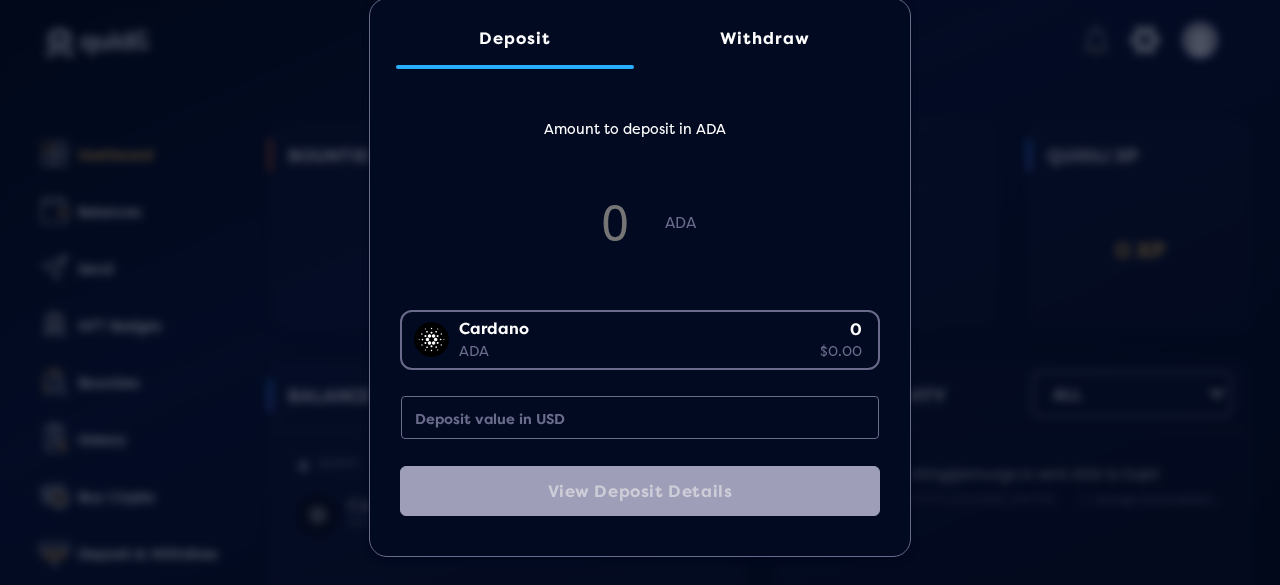 click on "Withdraw" 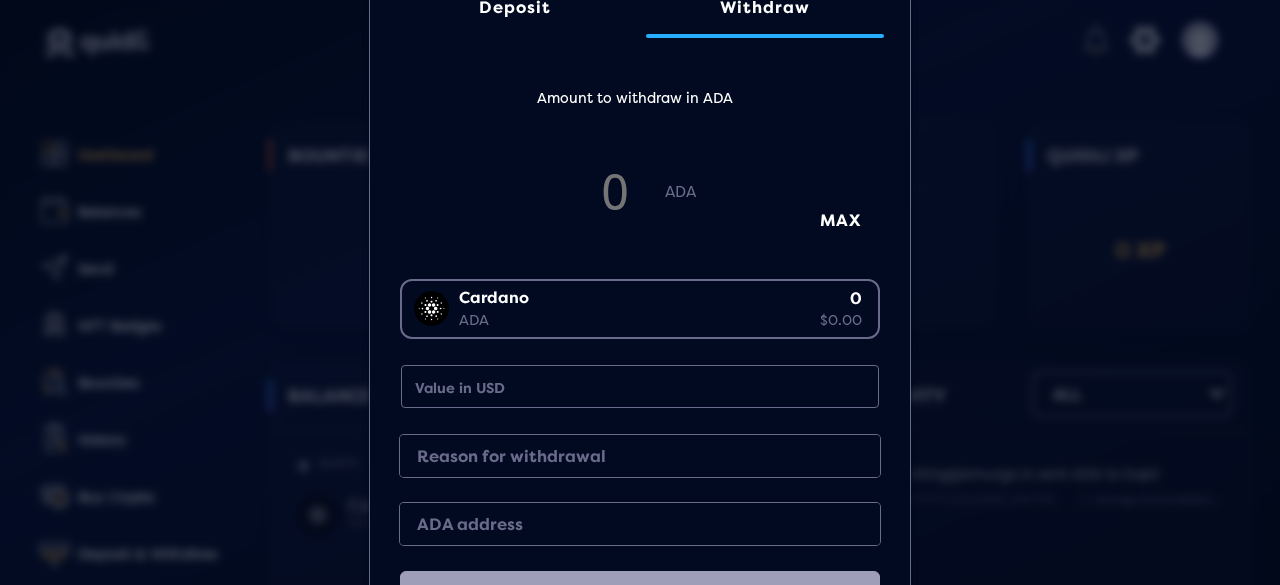 scroll, scrollTop: 183, scrollLeft: 0, axis: vertical 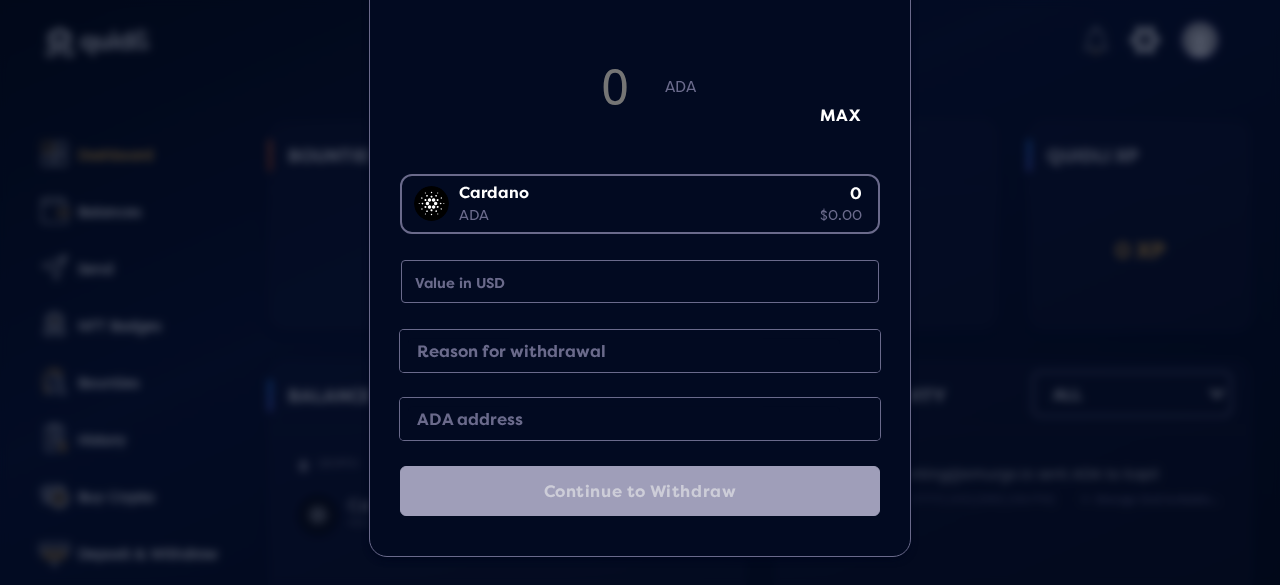 click on "ADA address" at bounding box center (624, 420) 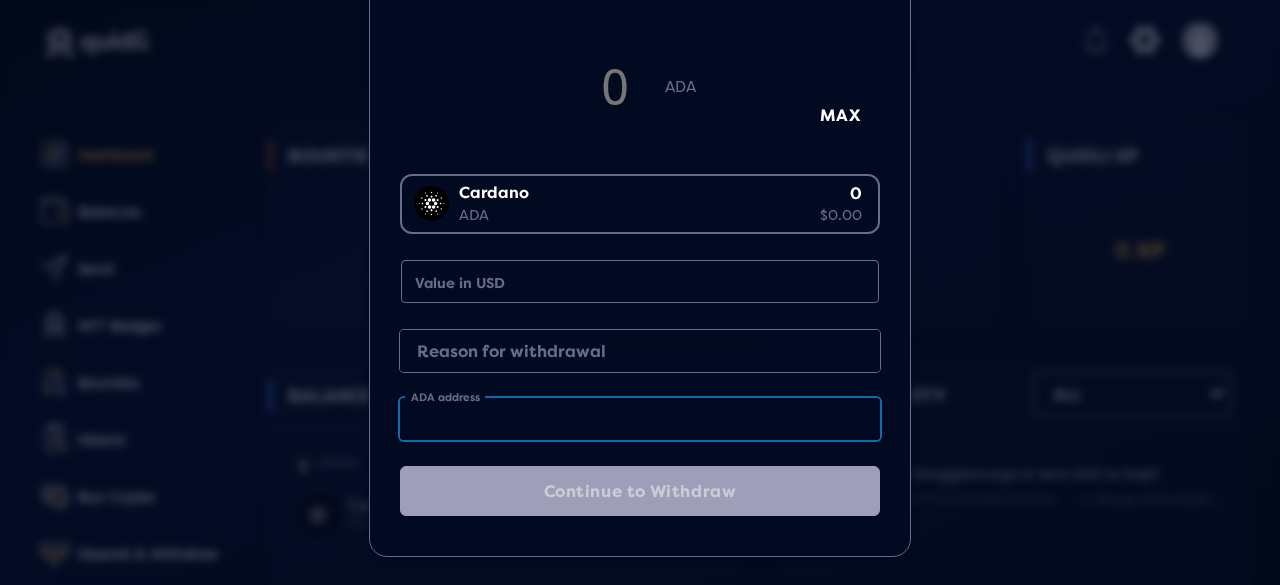 click on "ADA address" at bounding box center (640, 419) 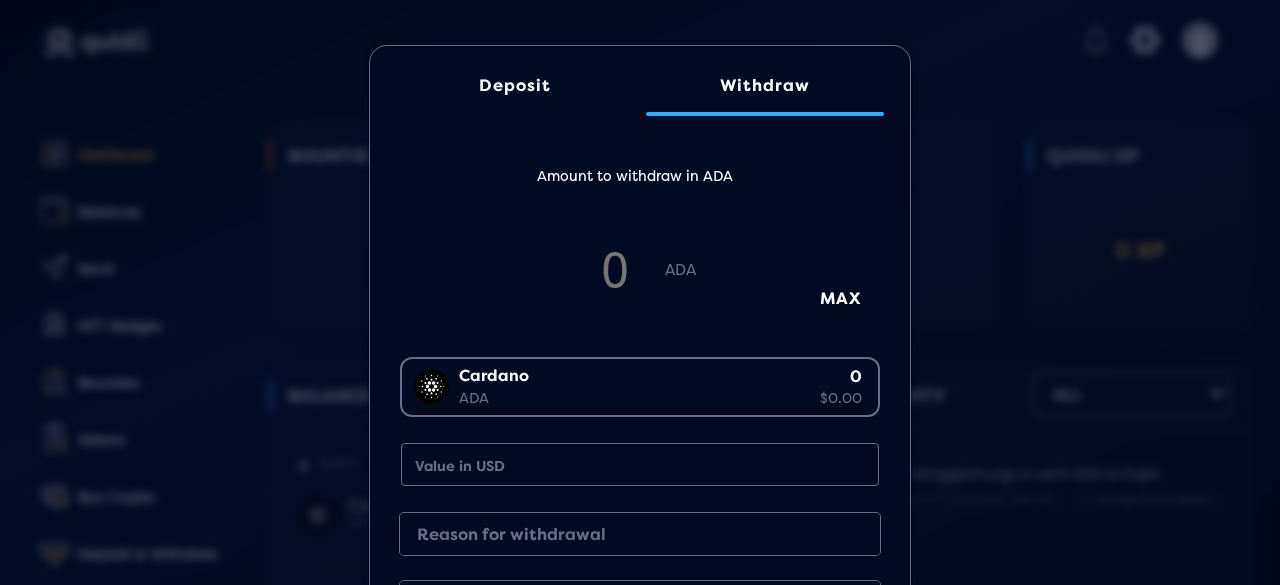 click on "Deposit" 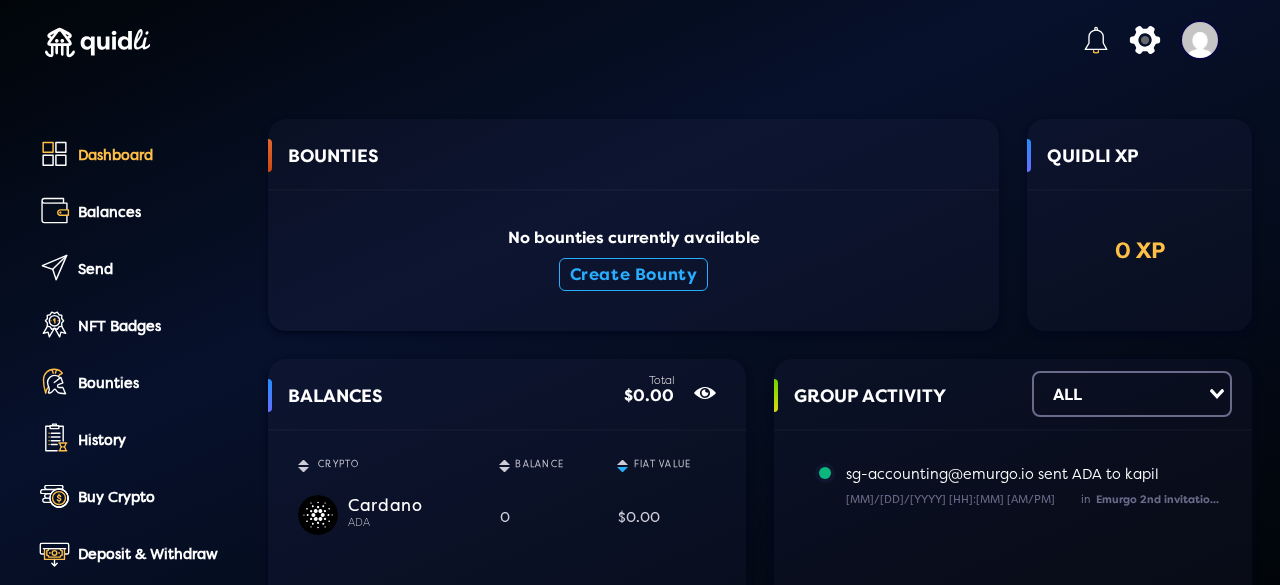 click on "Deposit Withdraw Amount to deposit in ADA ADA Cardano ADA 0 $0.00 Loading... Deposit value in USD View Deposit Details" 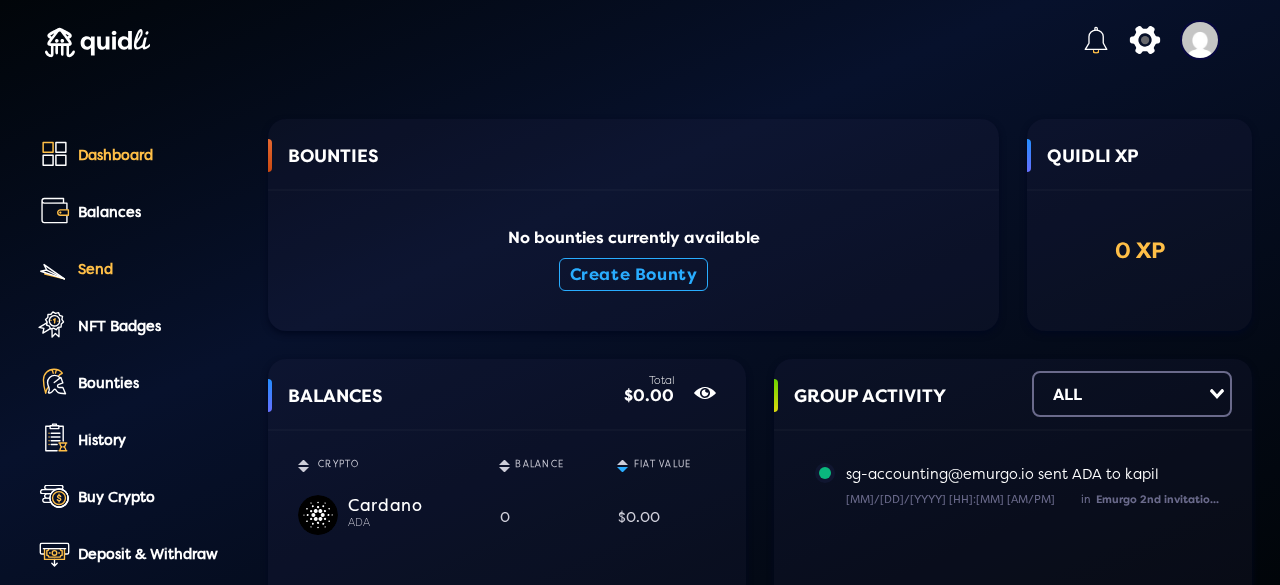 click on "Send" 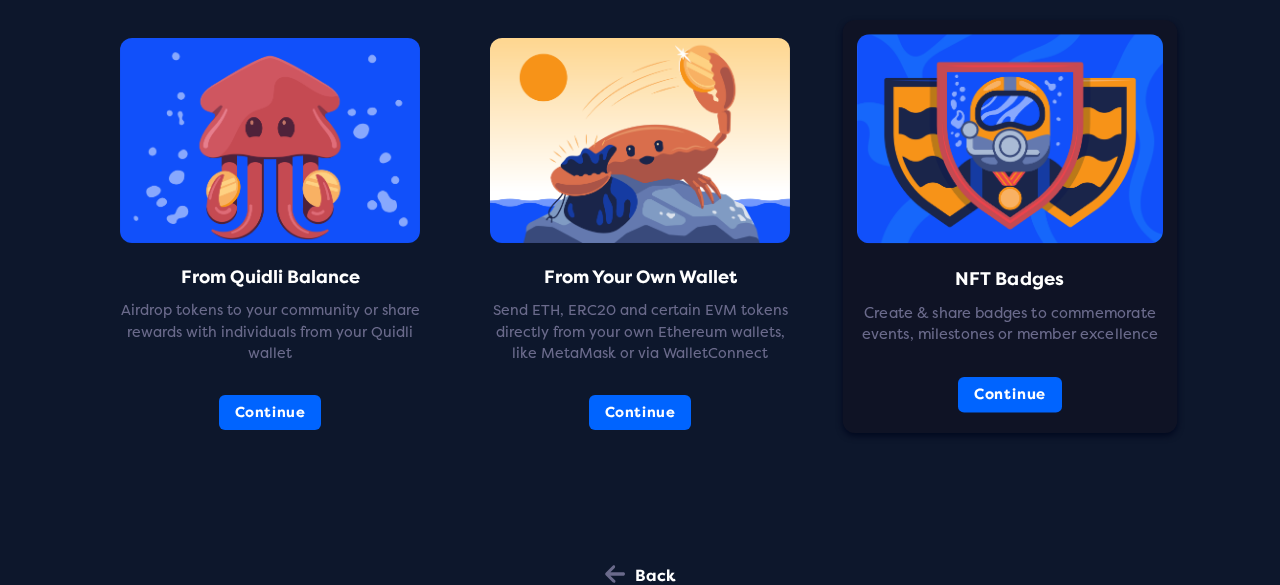 scroll, scrollTop: 307, scrollLeft: 0, axis: vertical 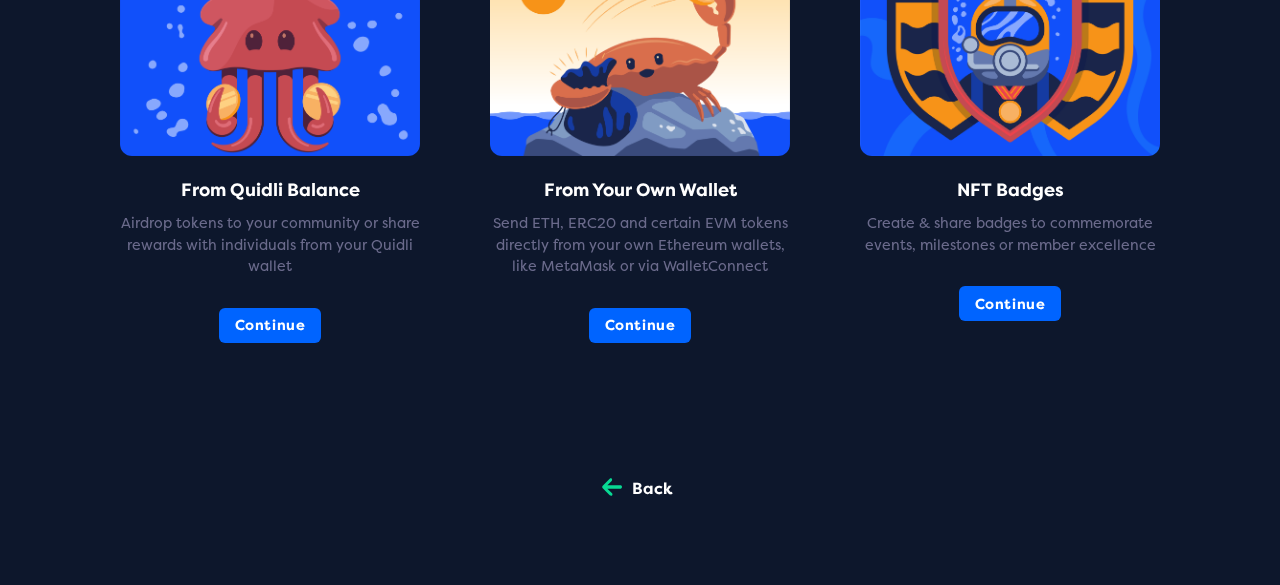 click on "Back" at bounding box center (652, 489) 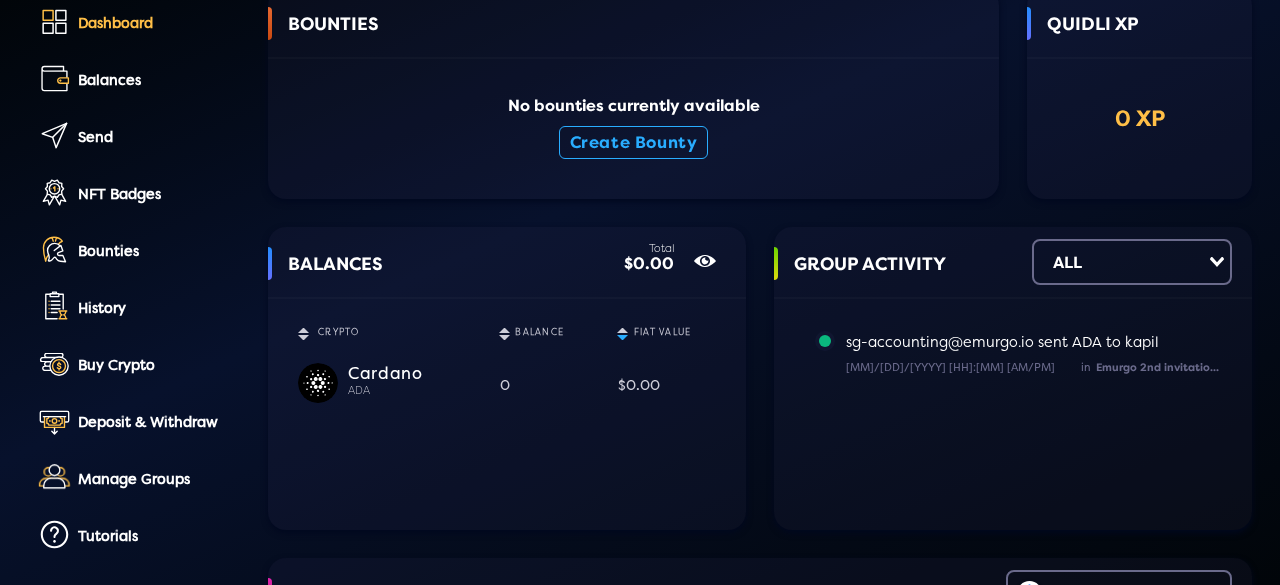 scroll, scrollTop: 200, scrollLeft: 0, axis: vertical 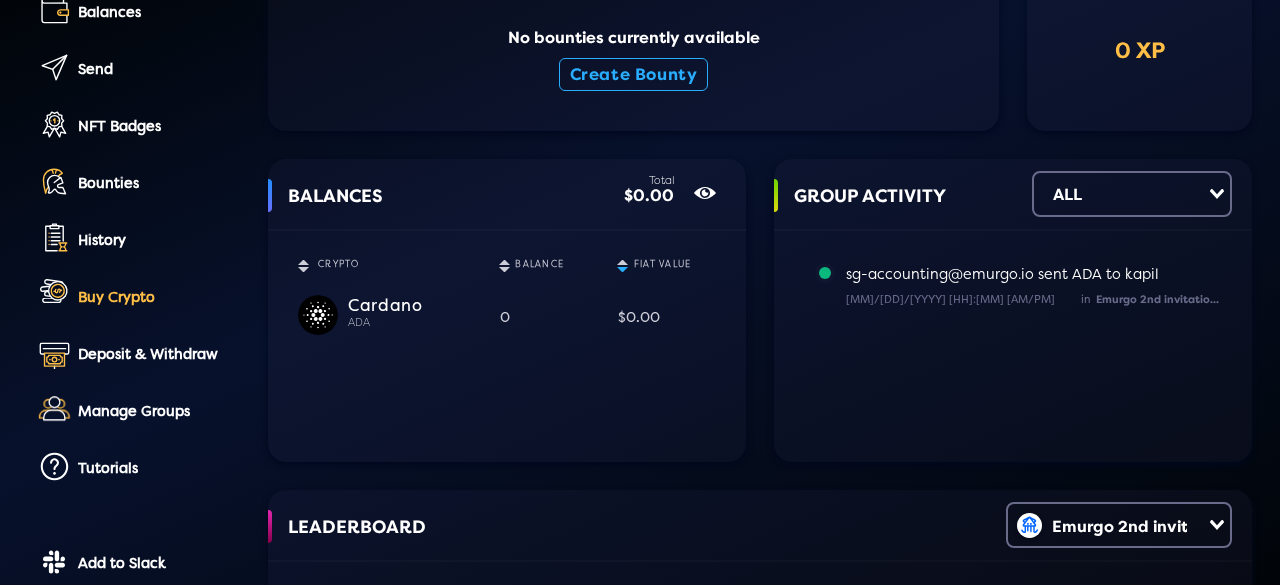 click on "Buy Crypto" 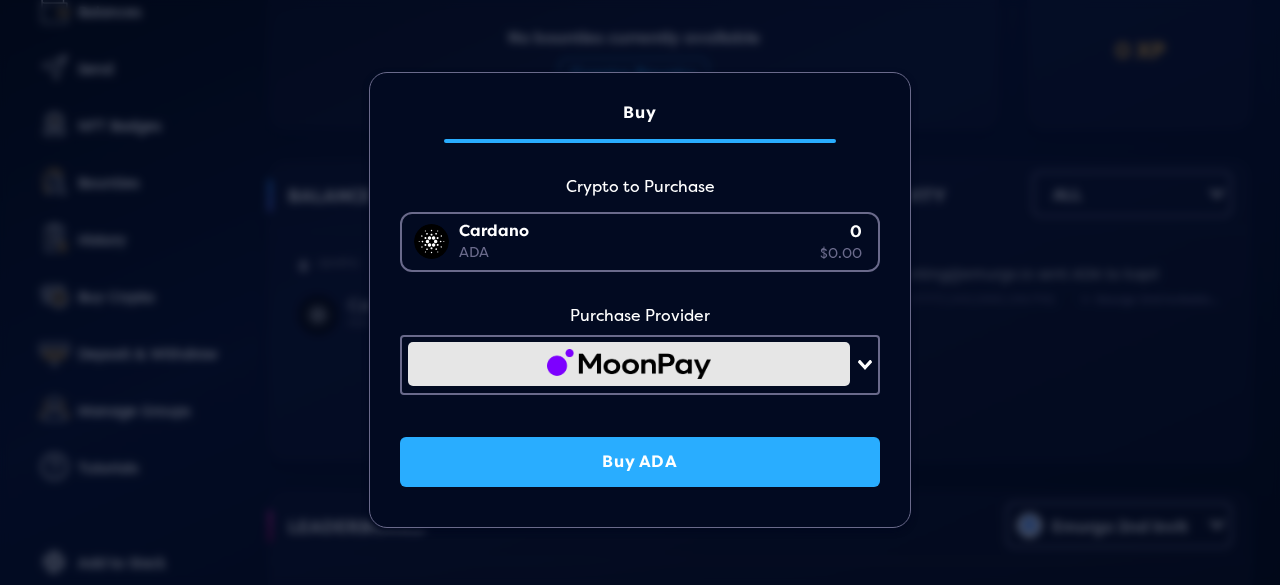 scroll, scrollTop: 0, scrollLeft: 0, axis: both 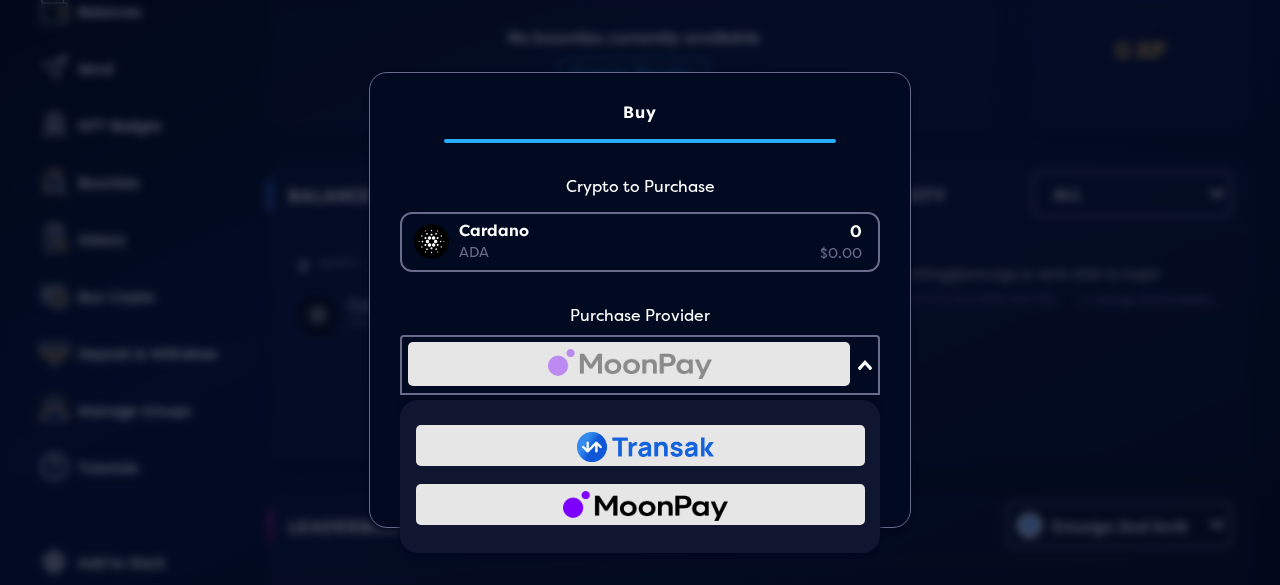 click at bounding box center [645, 447] 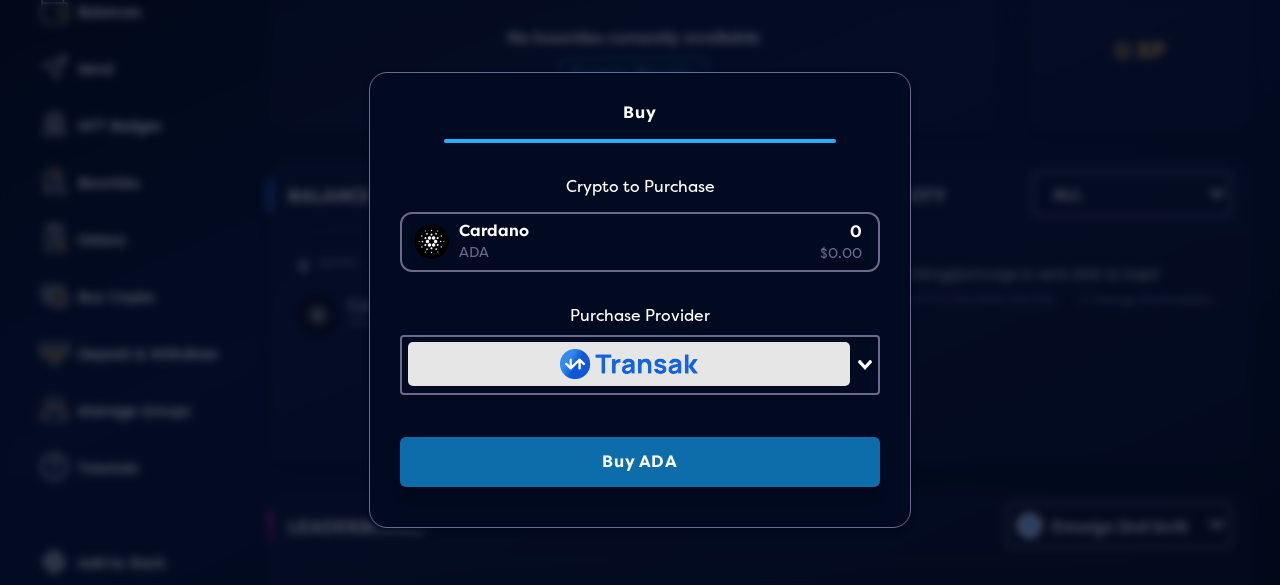 click on "Buy ADA" at bounding box center [640, 462] 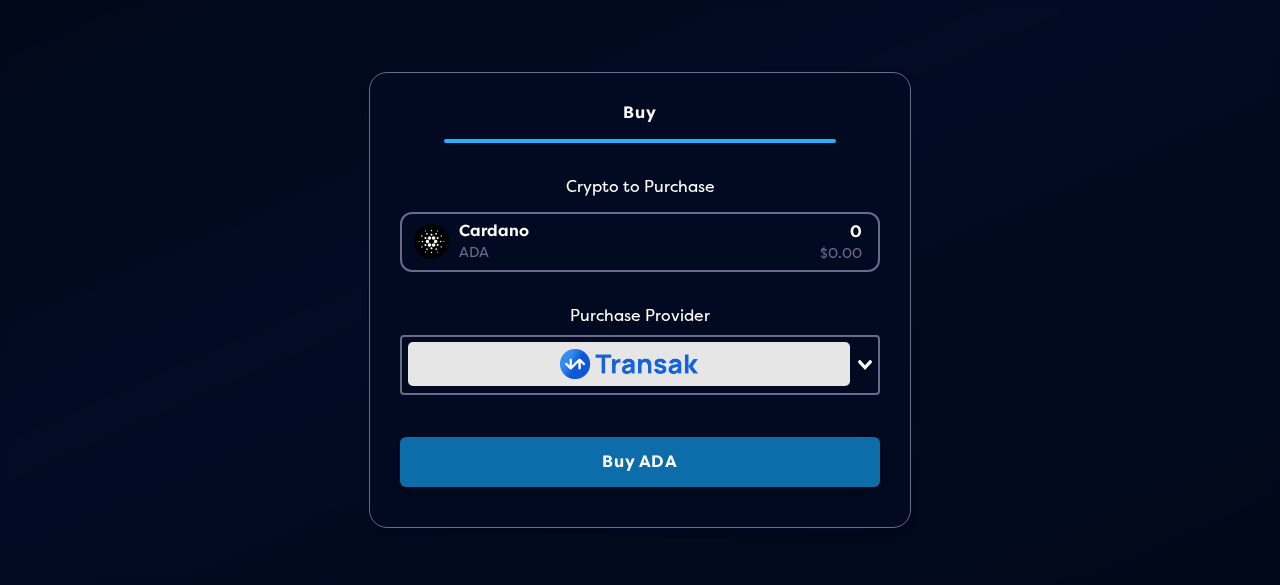 scroll, scrollTop: 0, scrollLeft: 0, axis: both 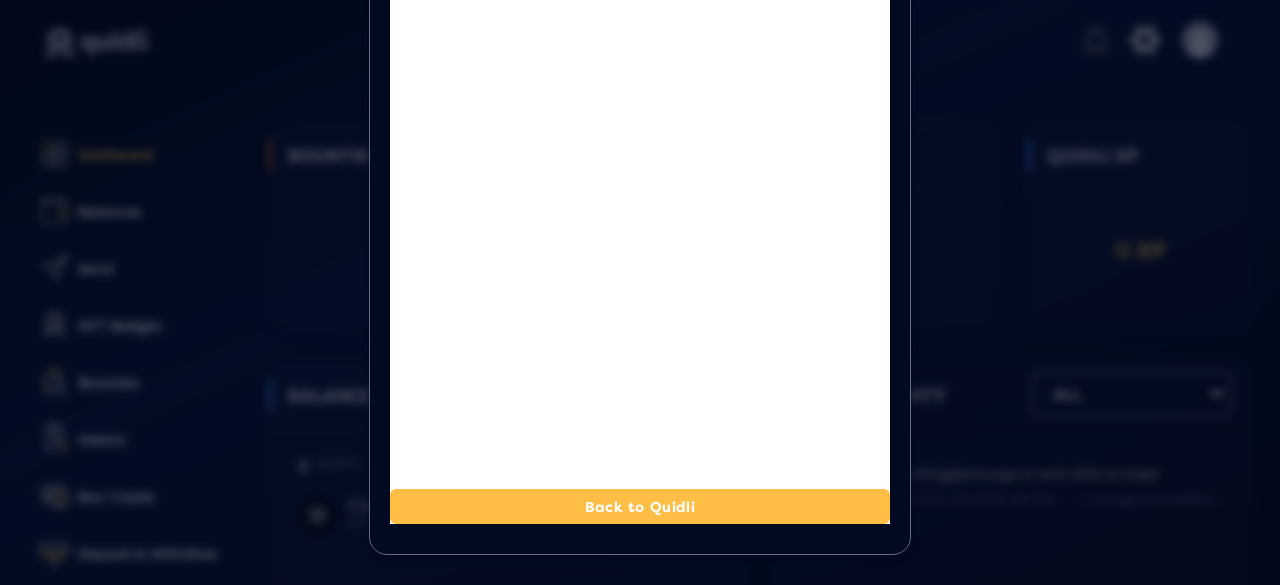 click on "Your browser does not support iframes Back to Quidli" at bounding box center [640, 154] 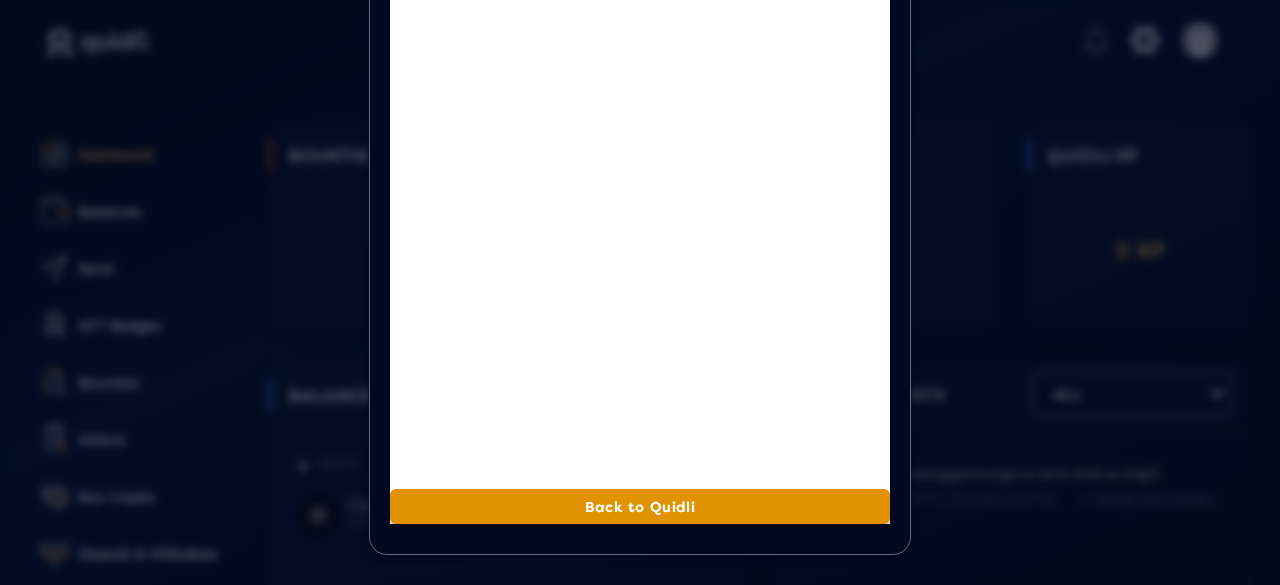 click on "Back to Quidli" at bounding box center [640, 506] 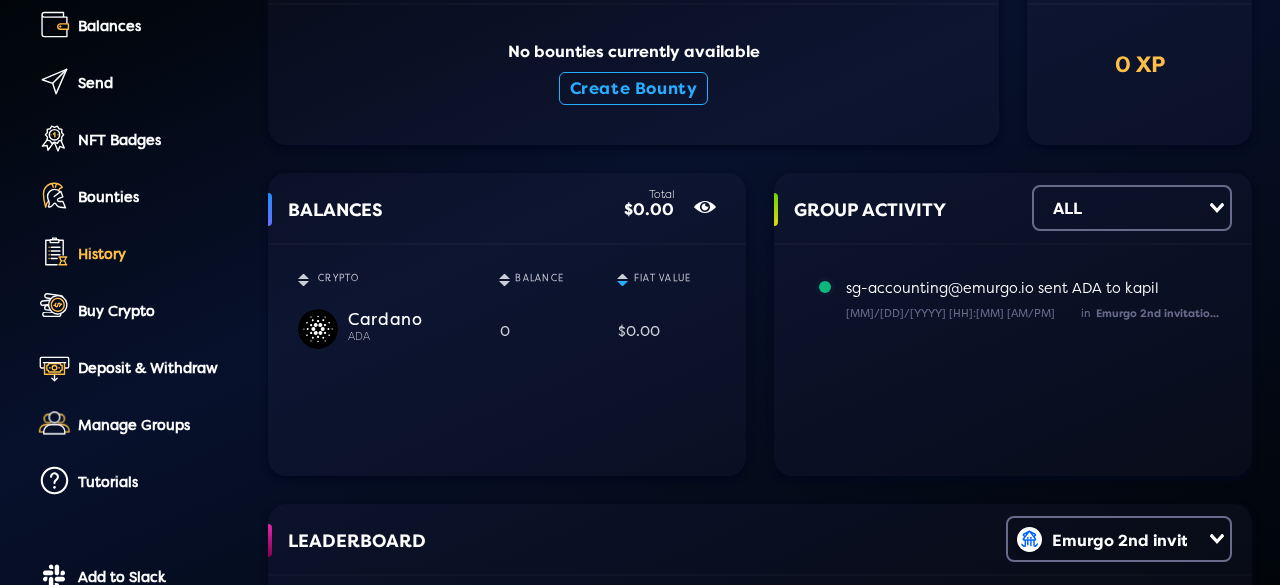 scroll, scrollTop: 200, scrollLeft: 0, axis: vertical 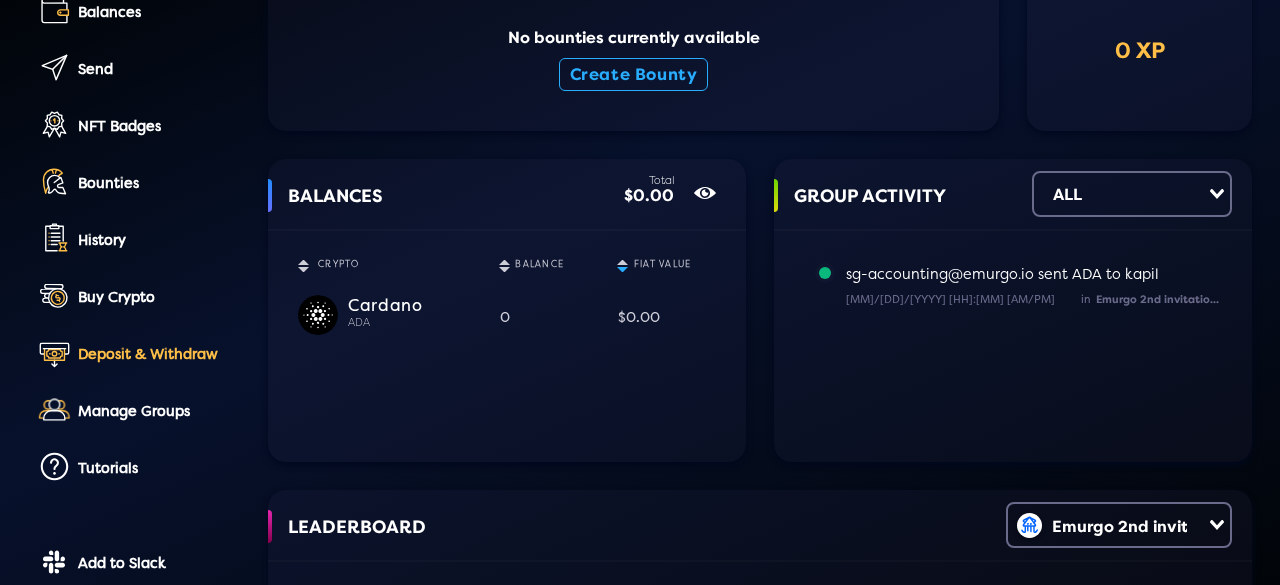 click on "Deposit & Withdraw" 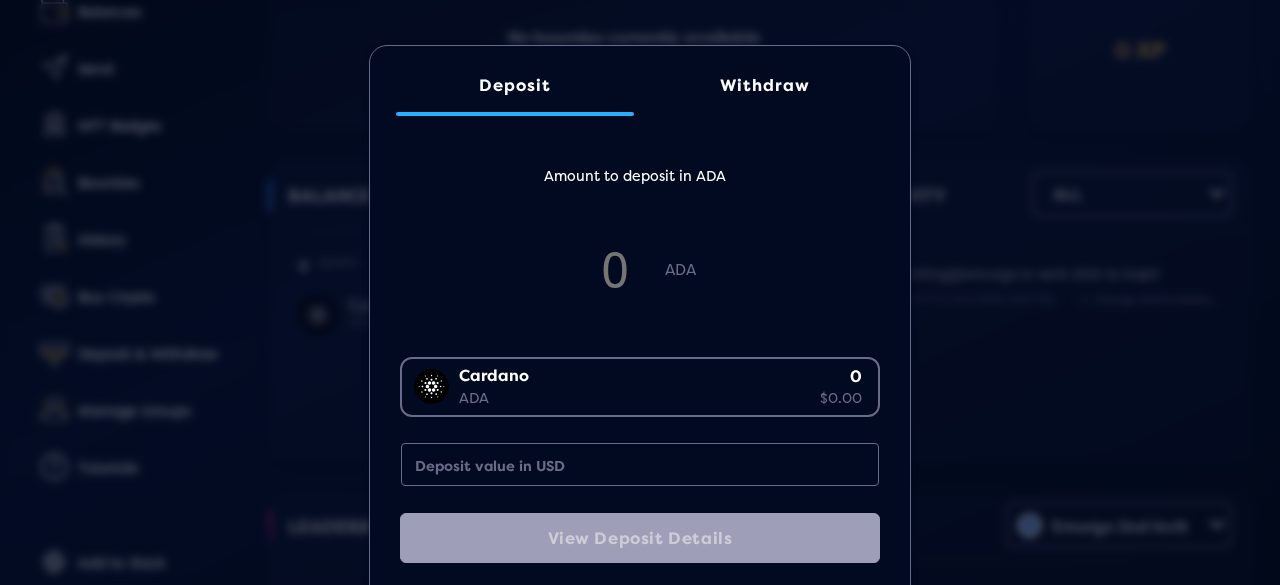 click on "Cardano ADA 0 $0.00" at bounding box center (635, 385) 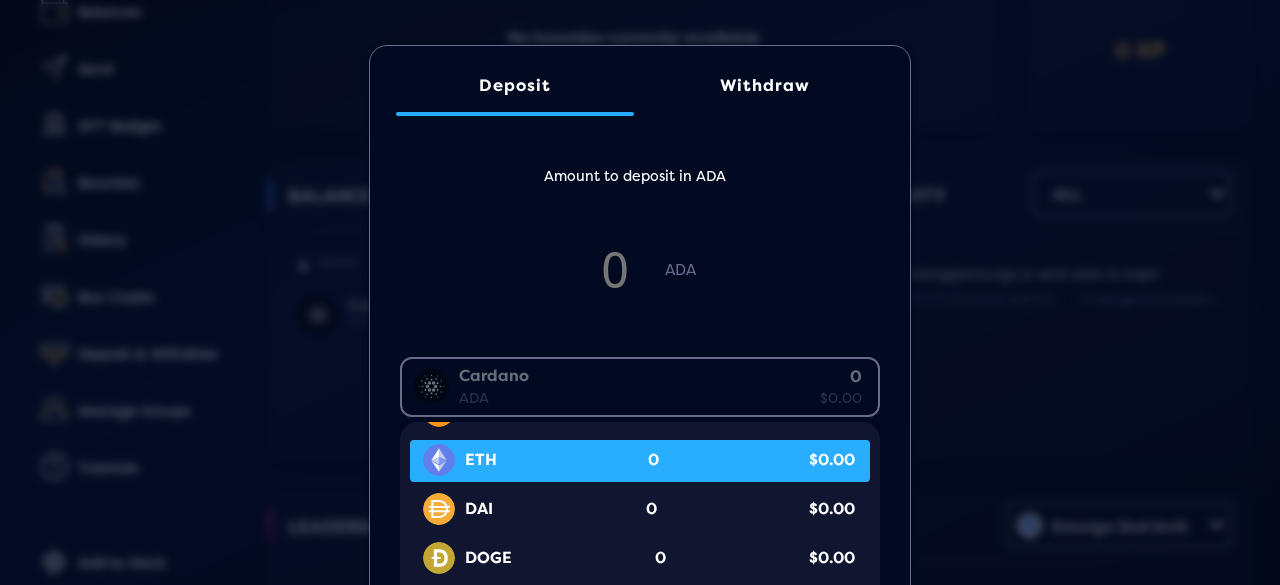 scroll, scrollTop: 69, scrollLeft: 0, axis: vertical 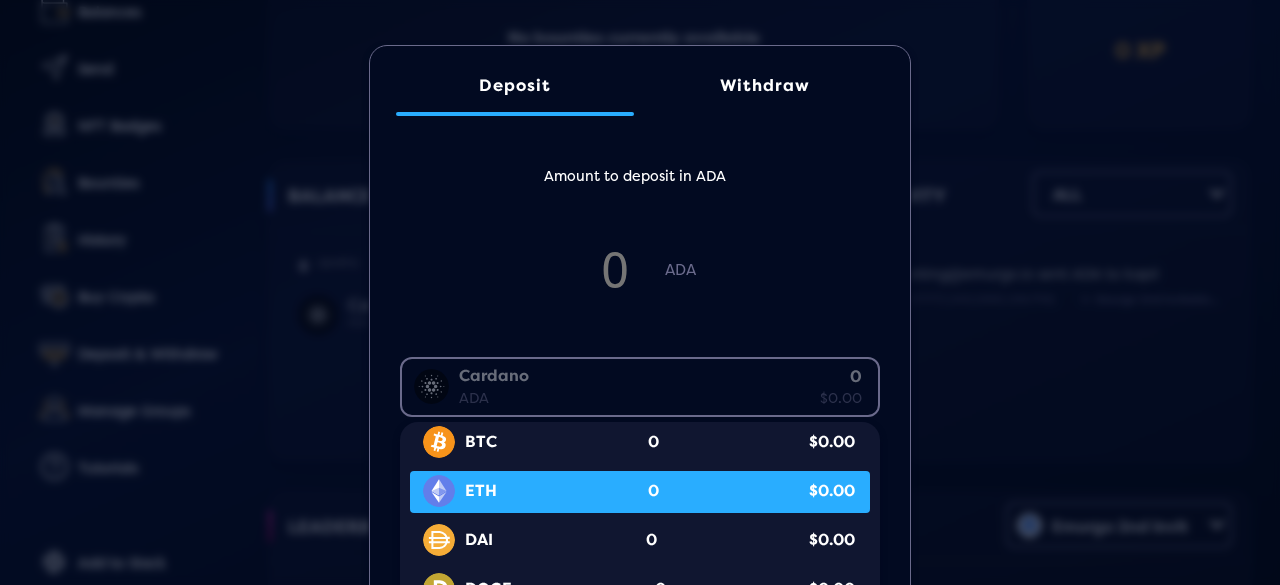 click on "ETH" at bounding box center [481, 491] 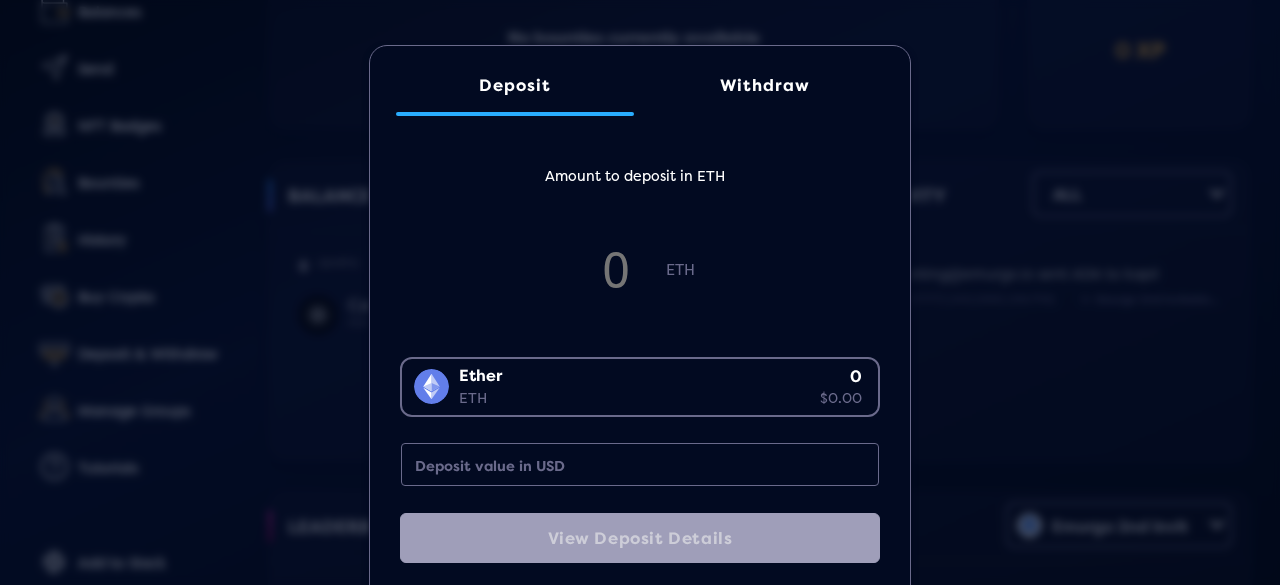 scroll, scrollTop: 47, scrollLeft: 0, axis: vertical 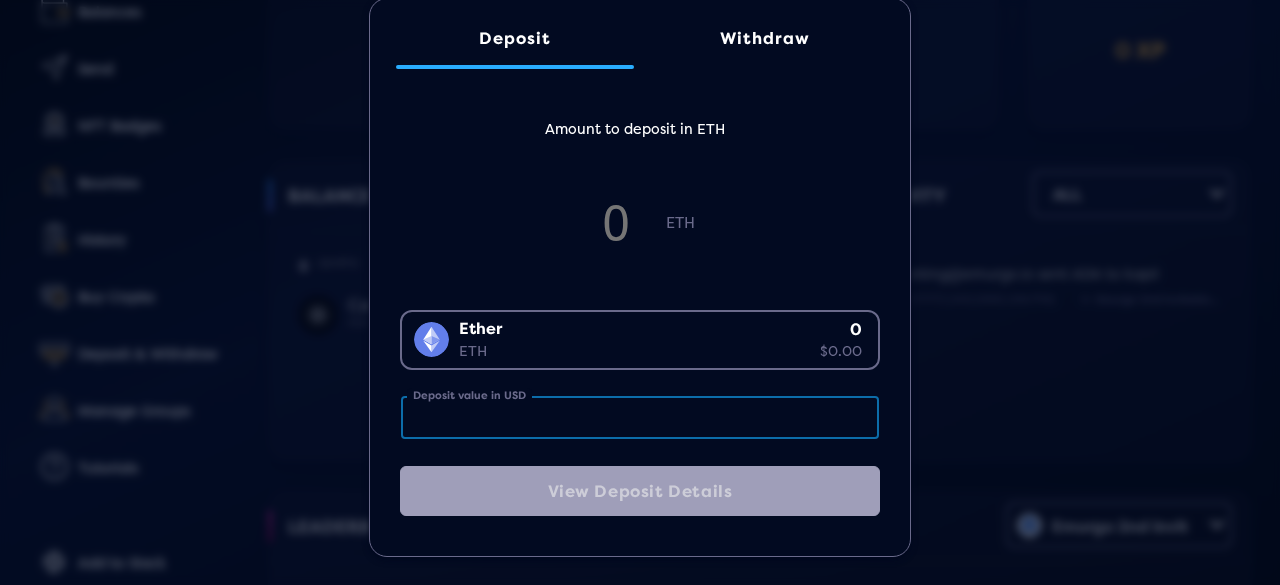 click on "Deposit value in USD" at bounding box center [640, 417] 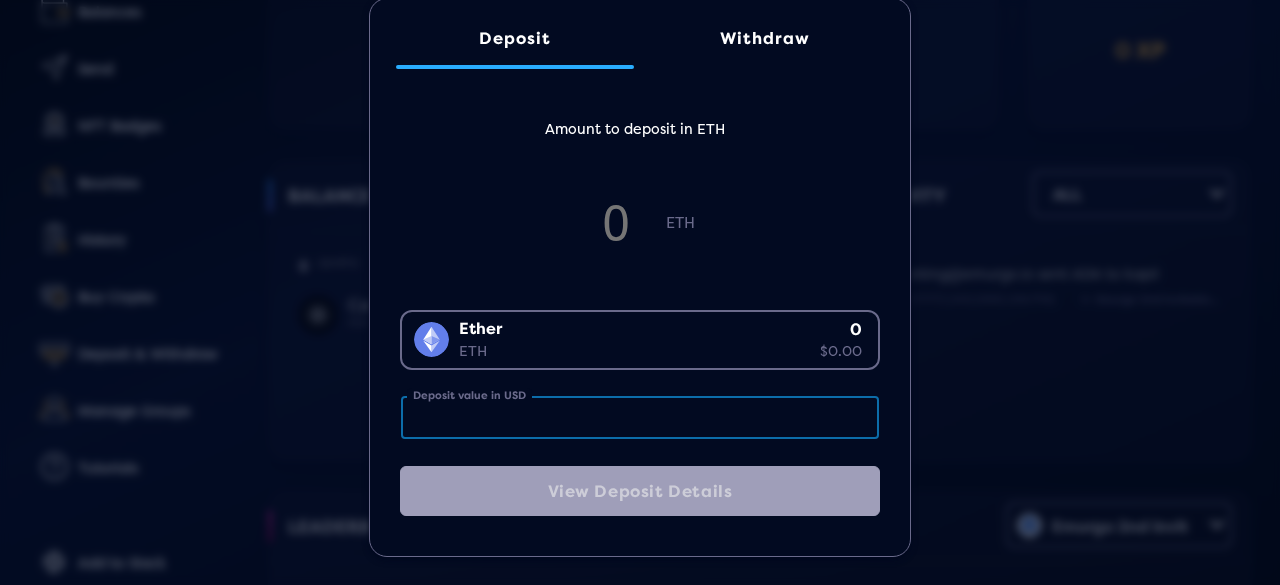type on "1" 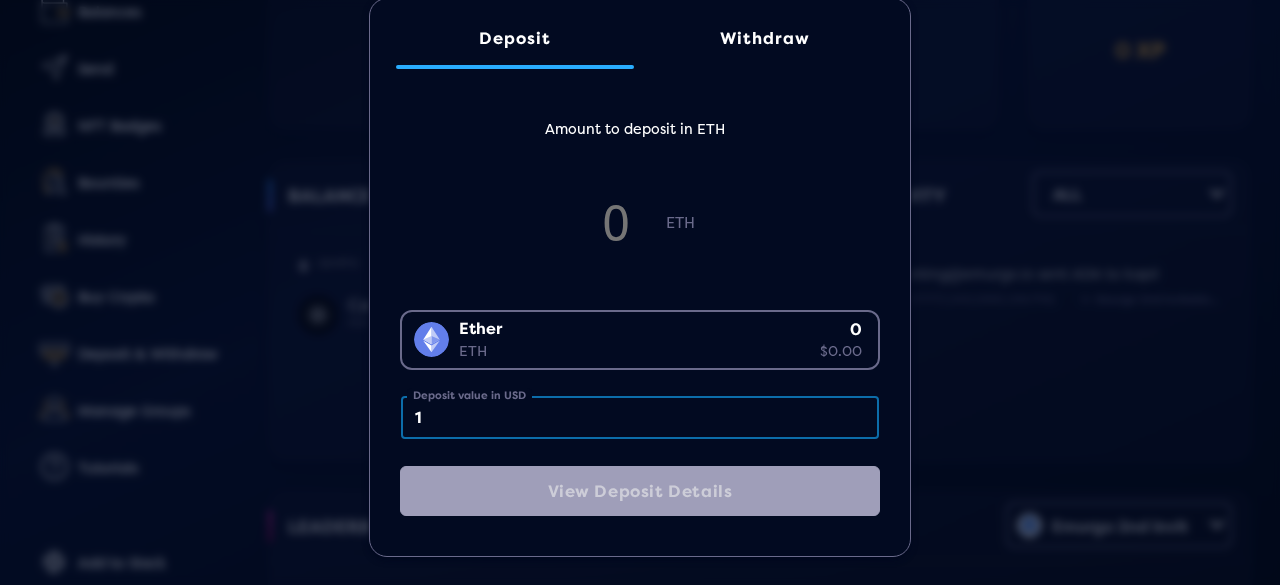 type on "0.0003" 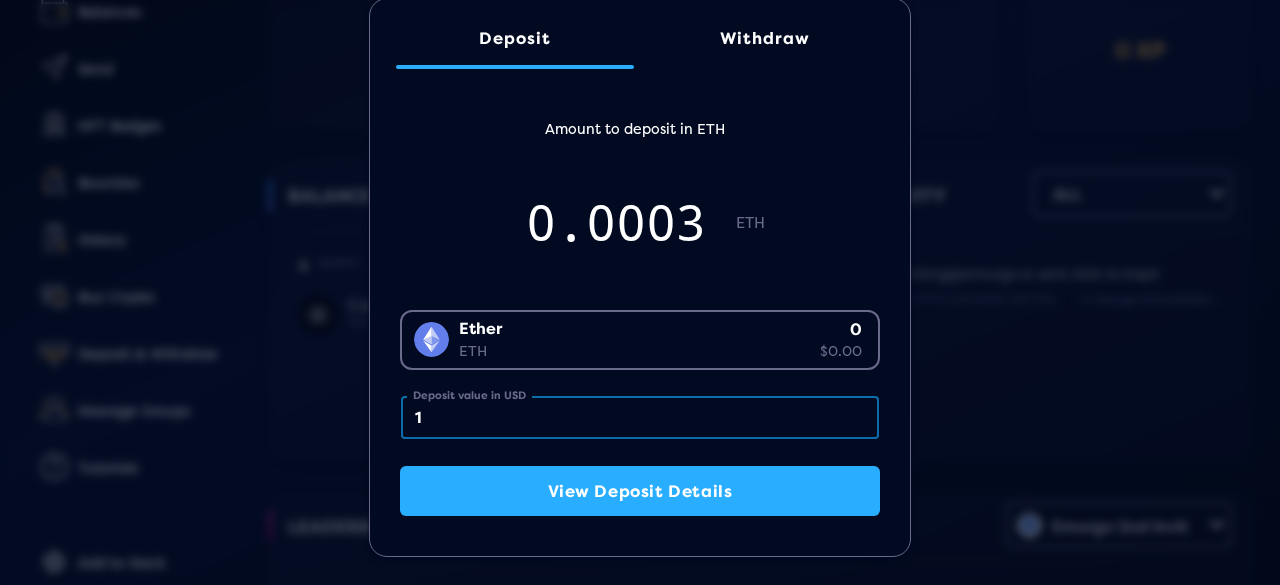 type 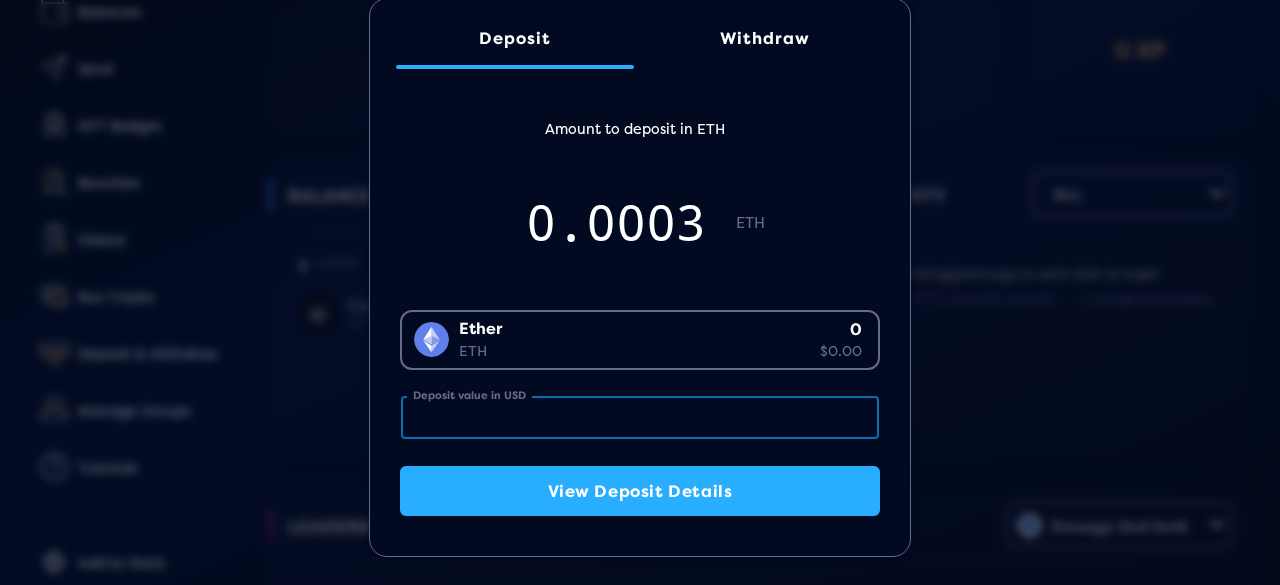 type on "0" 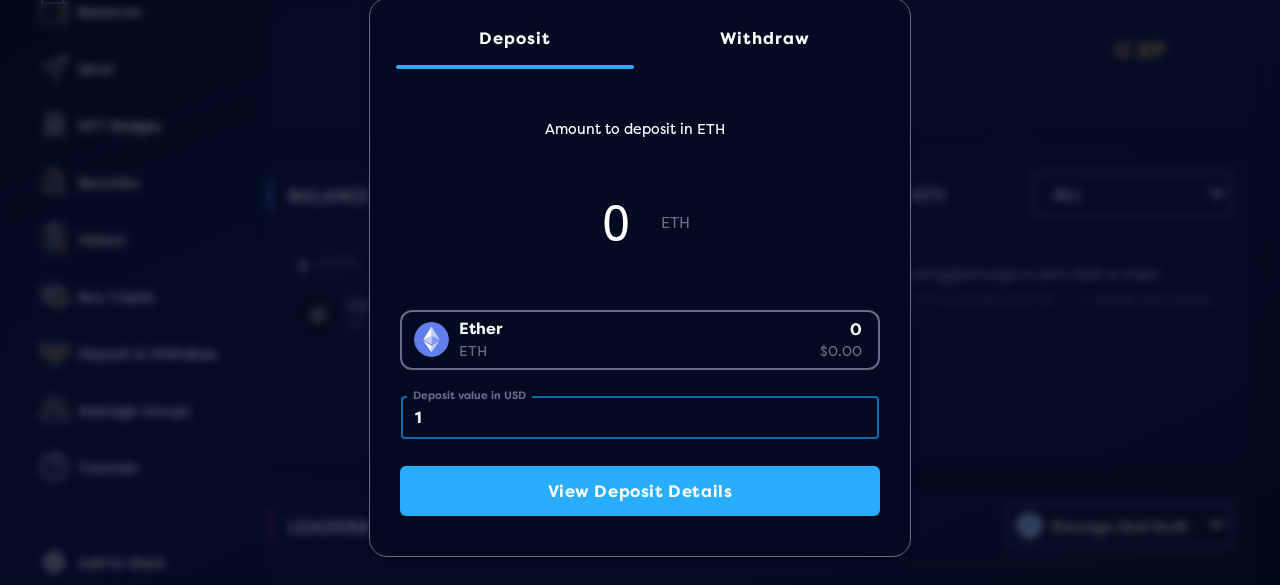 type on "10" 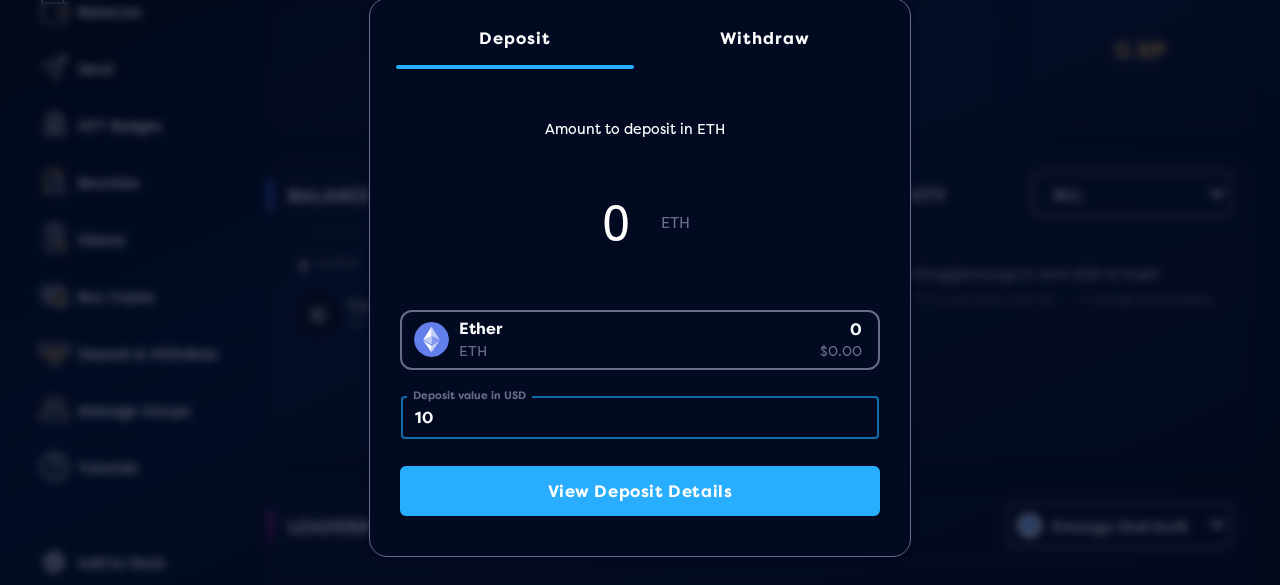 type on "0.0026" 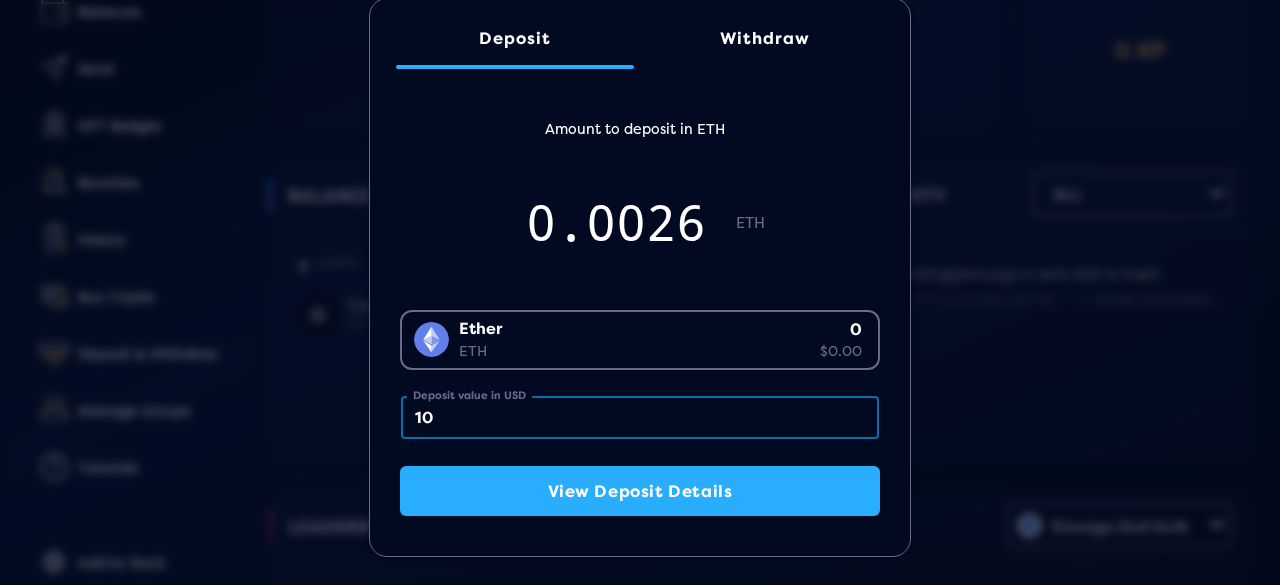 type on "1" 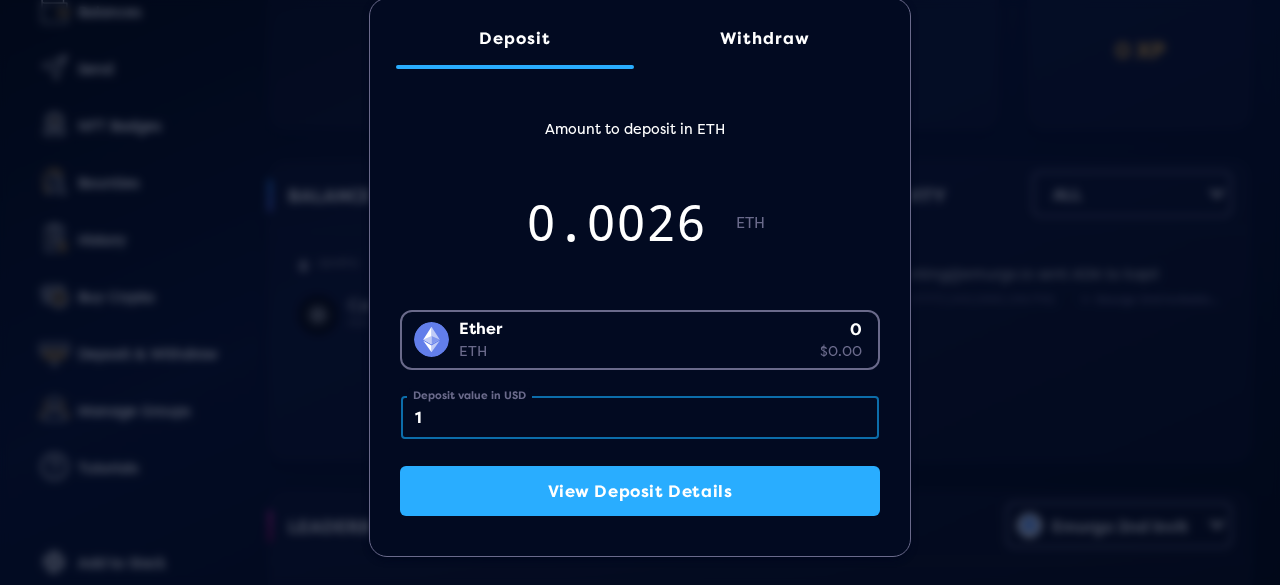 type on "0.0003" 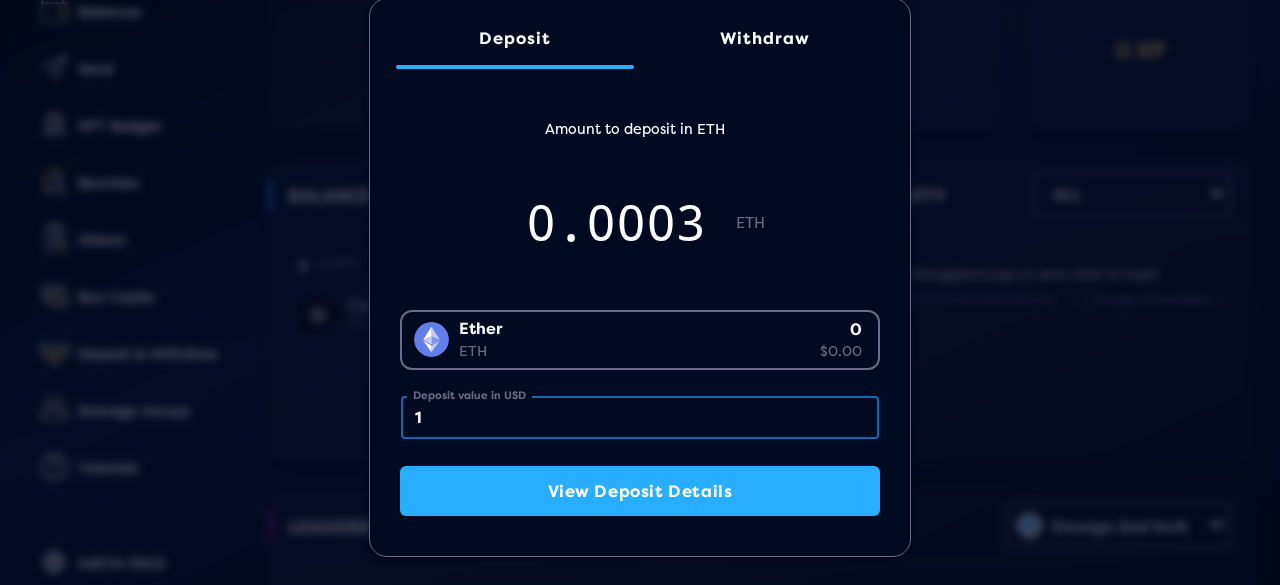 type 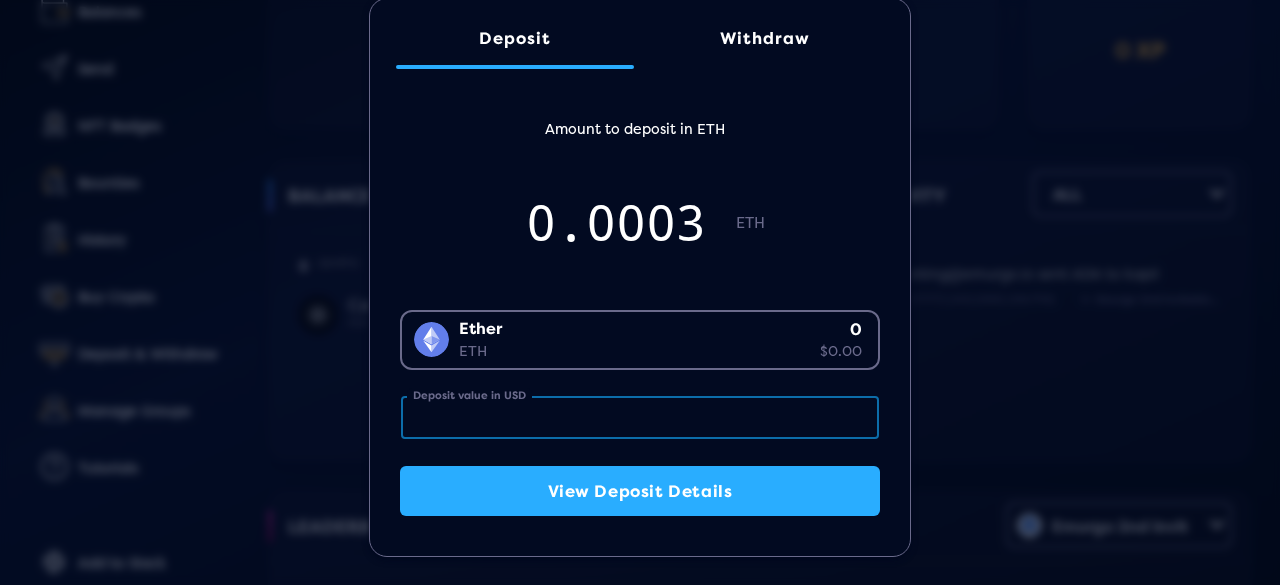 type on "0" 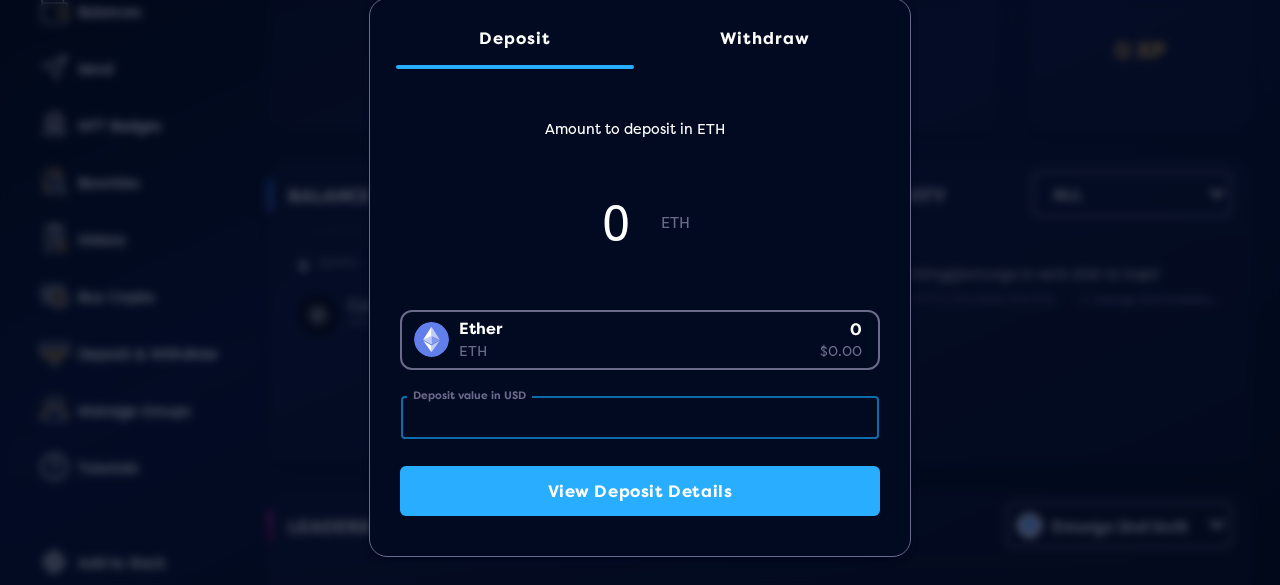 type on "5" 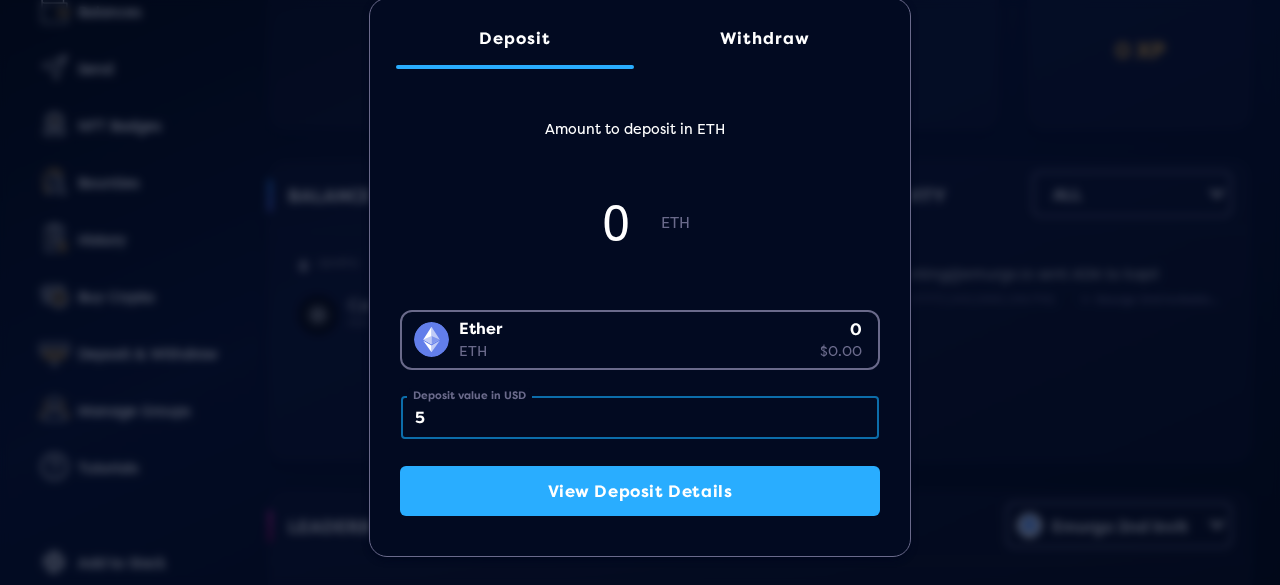 type on "0.0013" 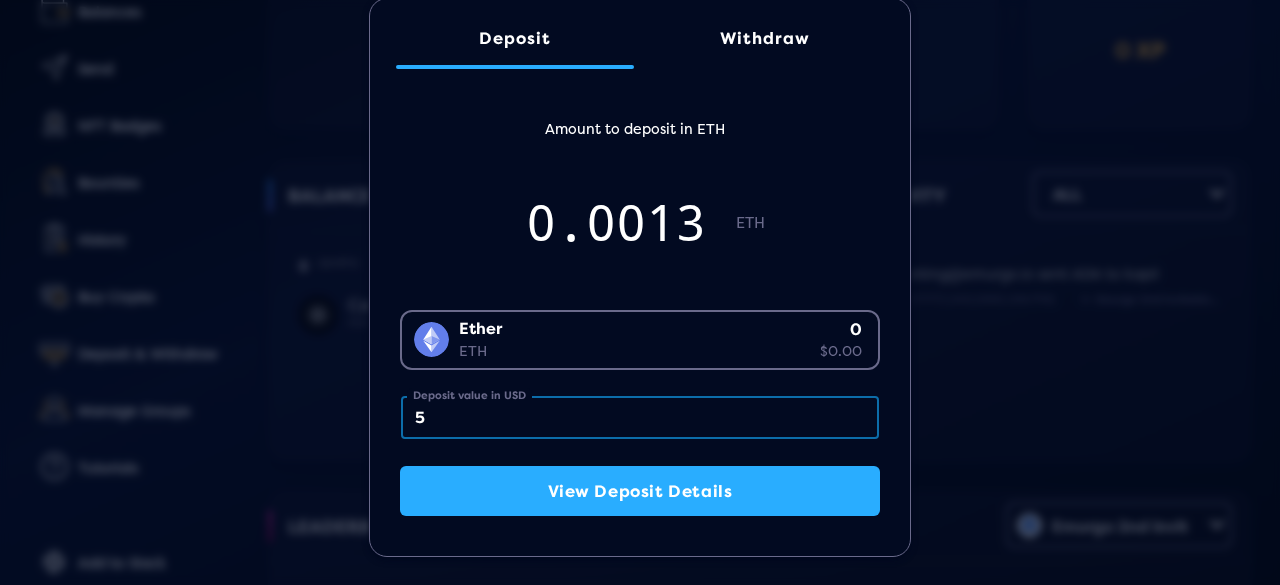 type on "5" 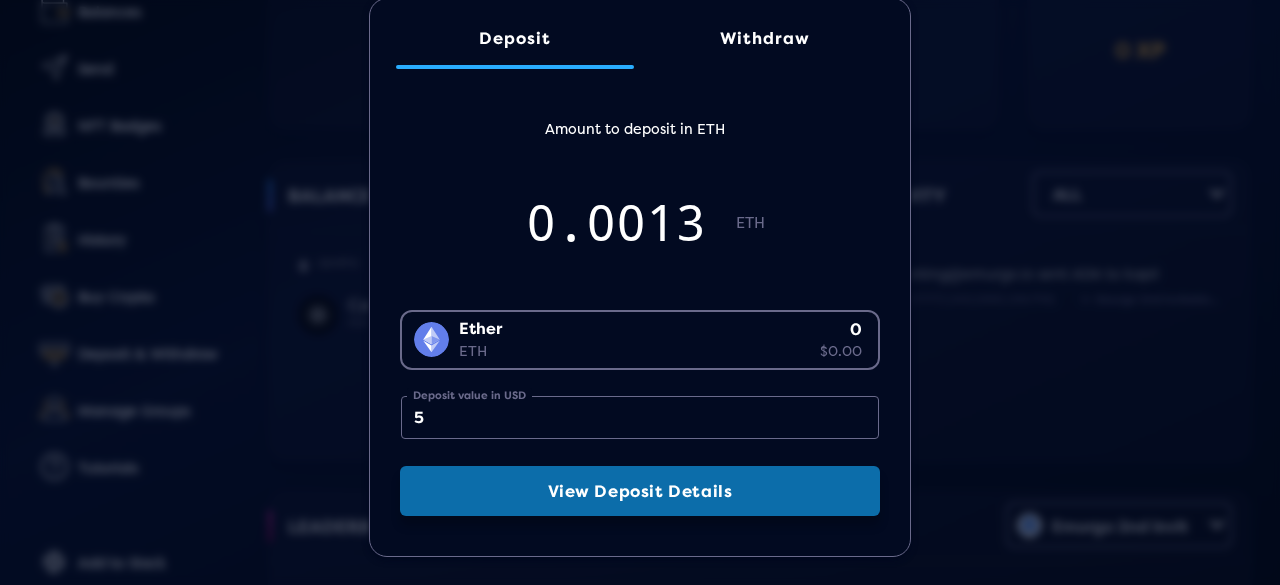 click on "View Deposit Details" at bounding box center [640, 491] 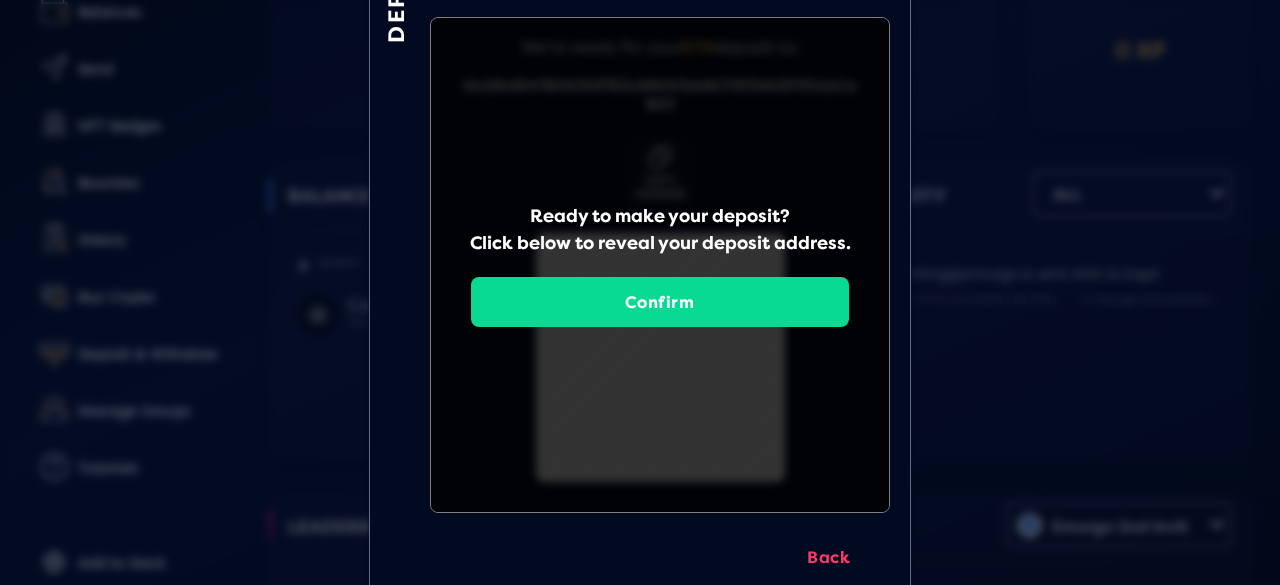 scroll, scrollTop: 304, scrollLeft: 0, axis: vertical 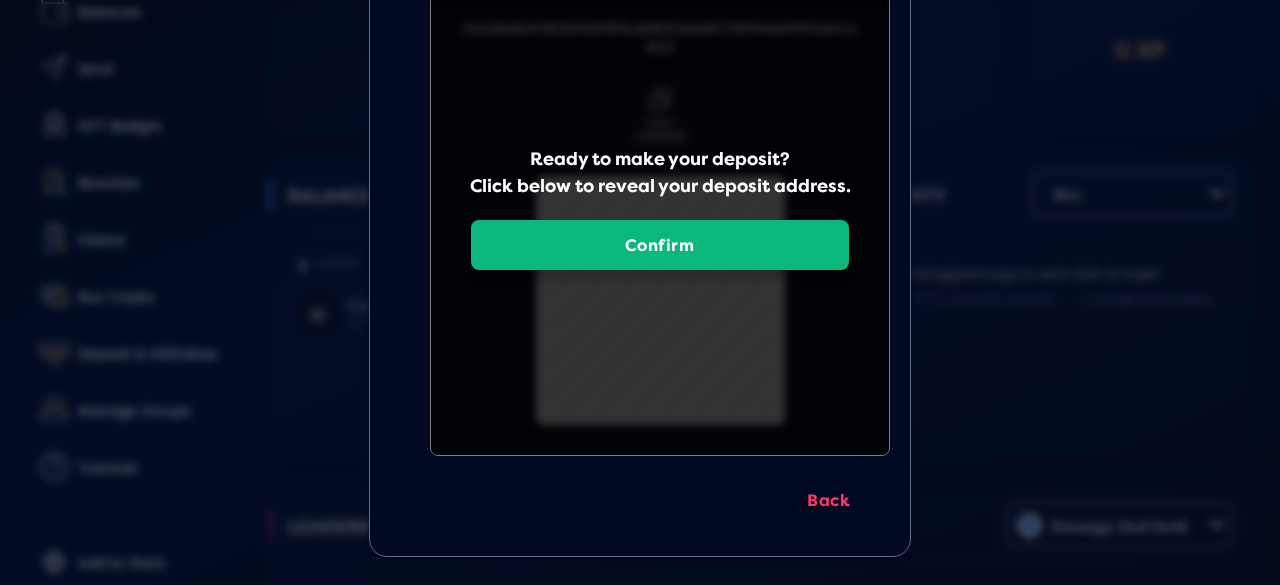 click on "Confirm" at bounding box center (660, 245) 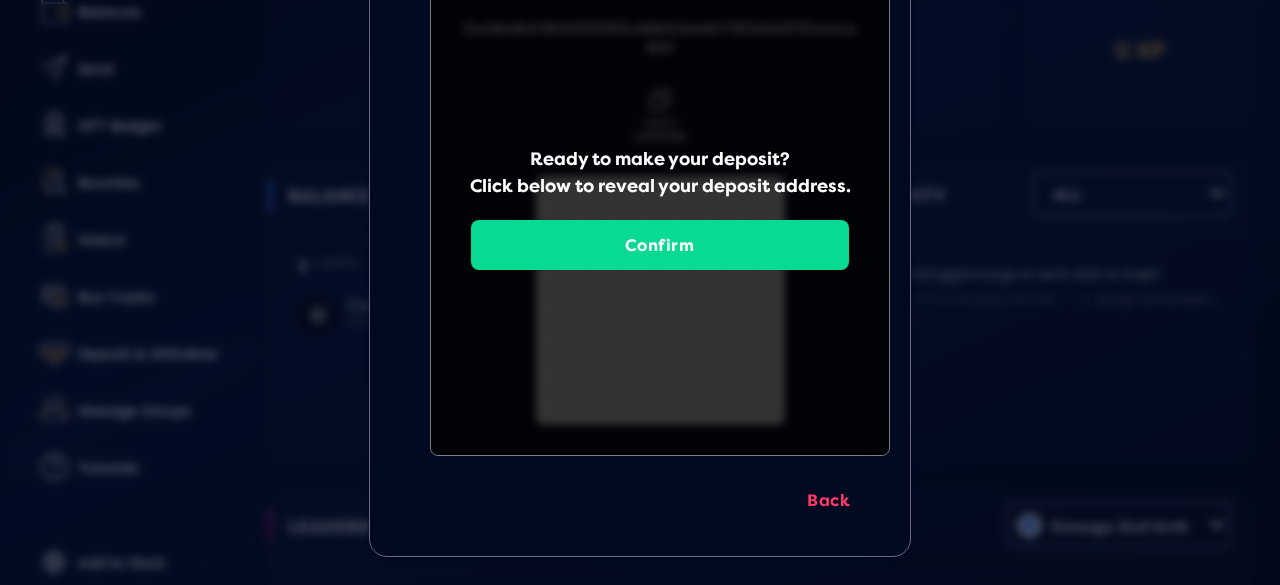 scroll, scrollTop: 0, scrollLeft: 0, axis: both 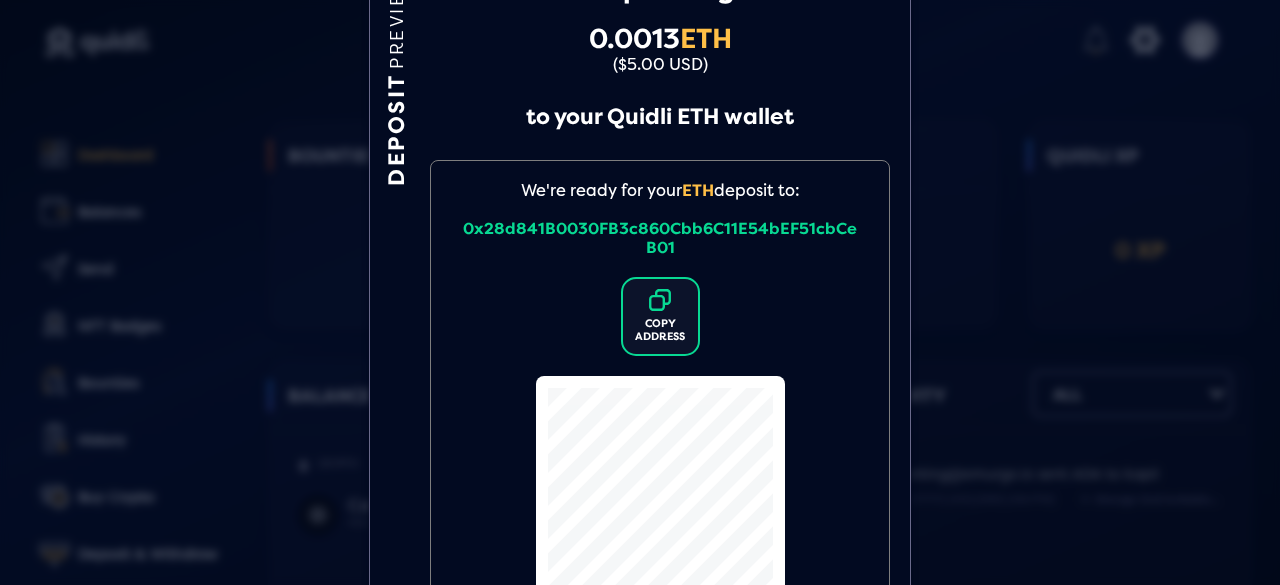 click on "icon" at bounding box center [660, 302] 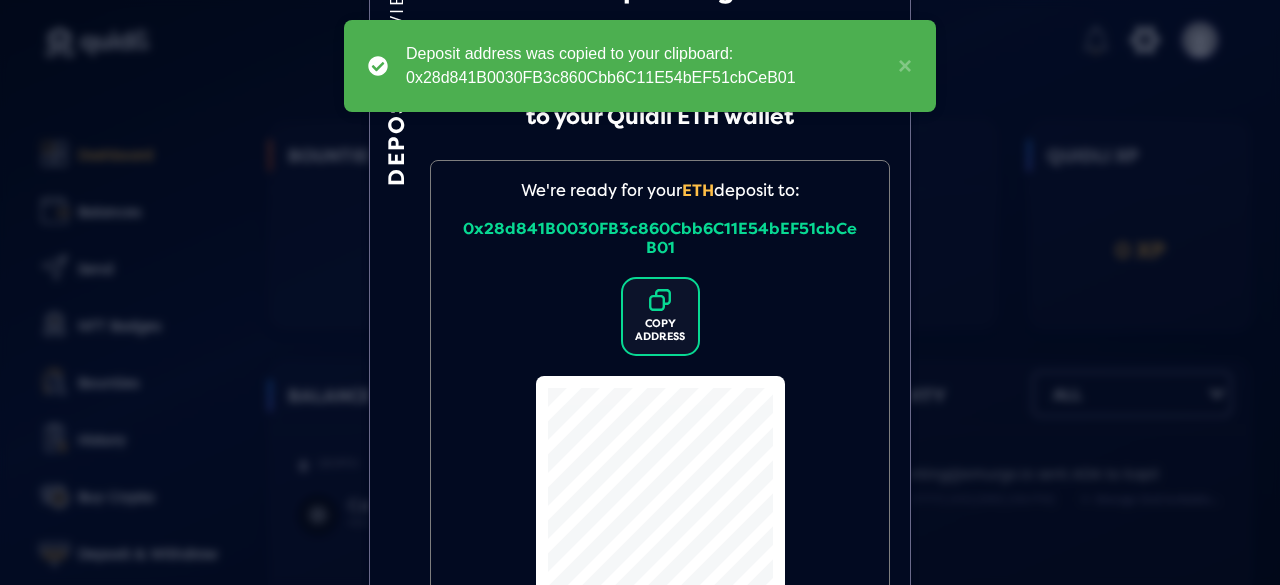 scroll, scrollTop: 304, scrollLeft: 0, axis: vertical 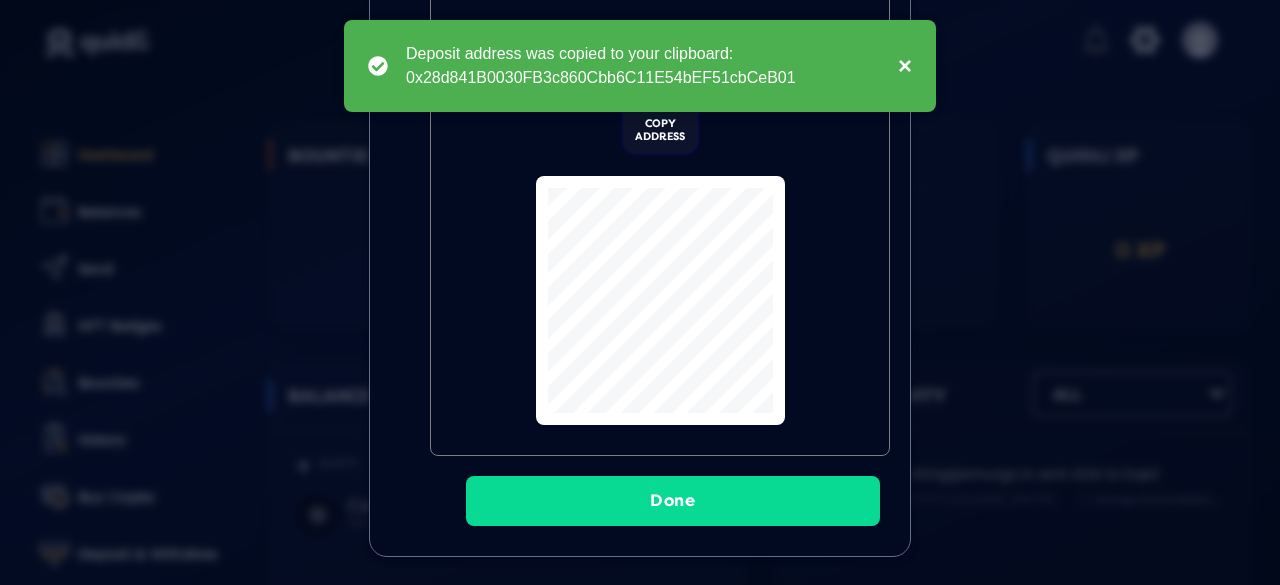 click on "×" at bounding box center [900, 66] 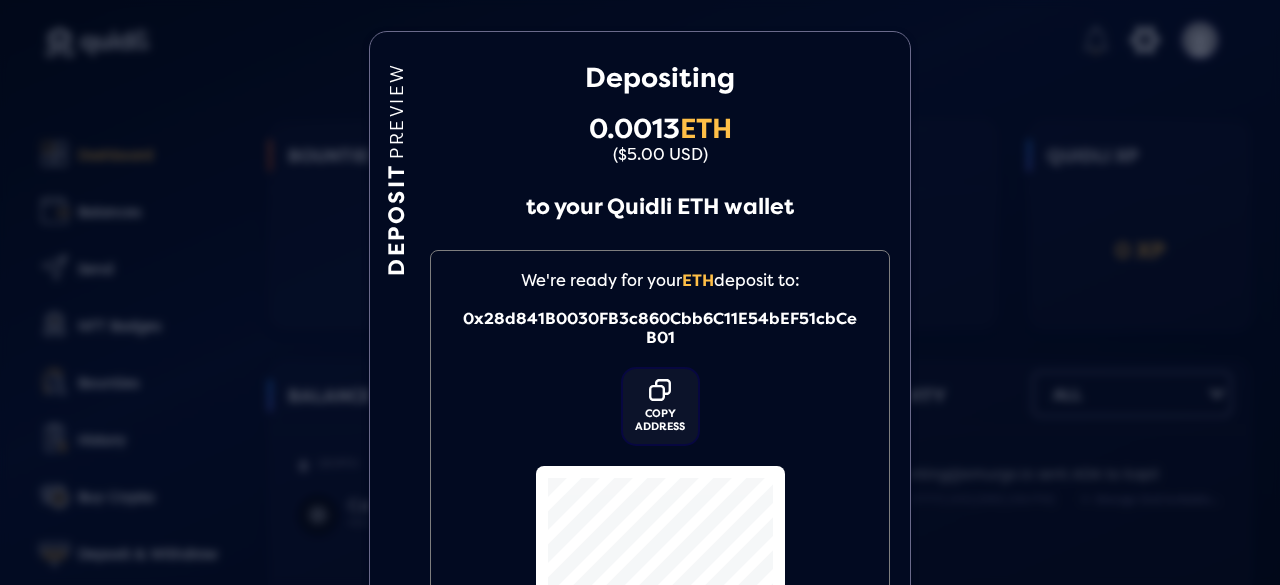 scroll, scrollTop: 4, scrollLeft: 0, axis: vertical 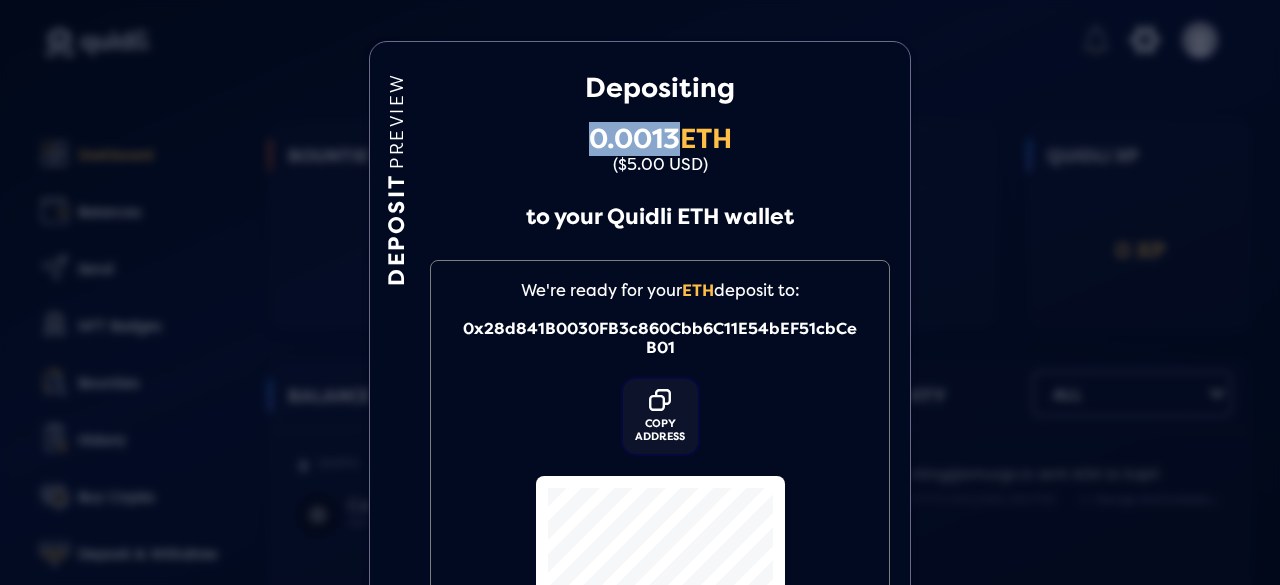 drag, startPoint x: 662, startPoint y: 137, endPoint x: 571, endPoint y: 126, distance: 91.66242 